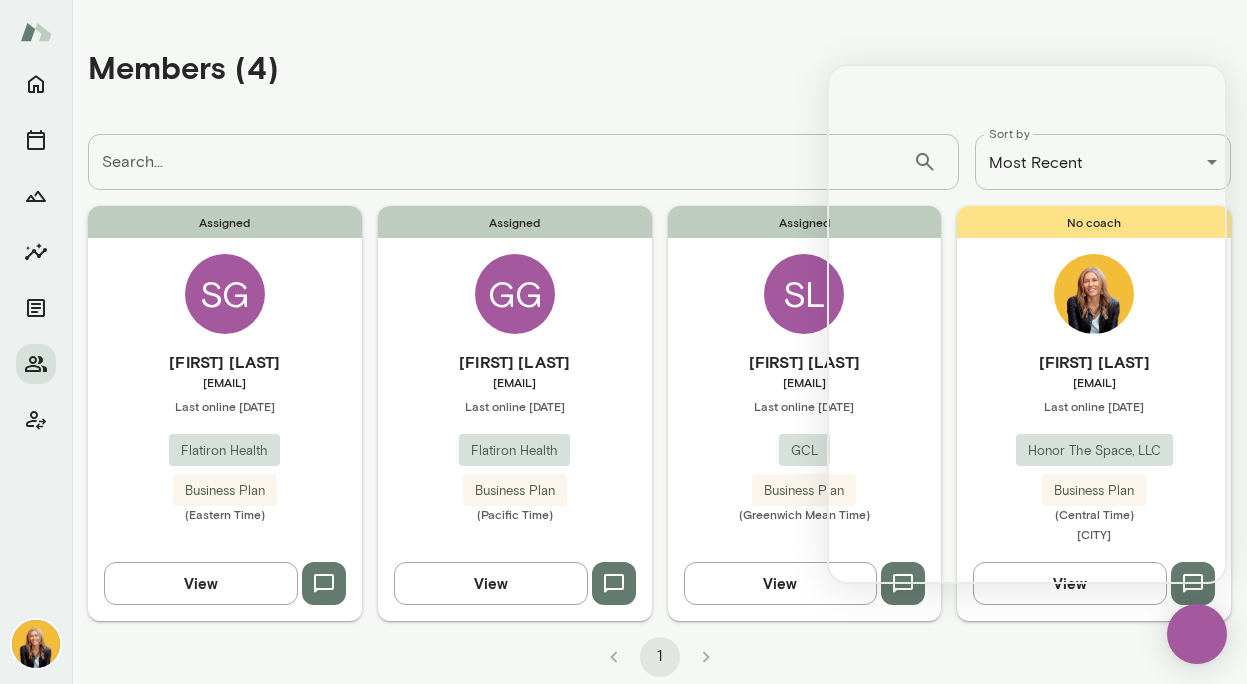 scroll, scrollTop: 0, scrollLeft: 0, axis: both 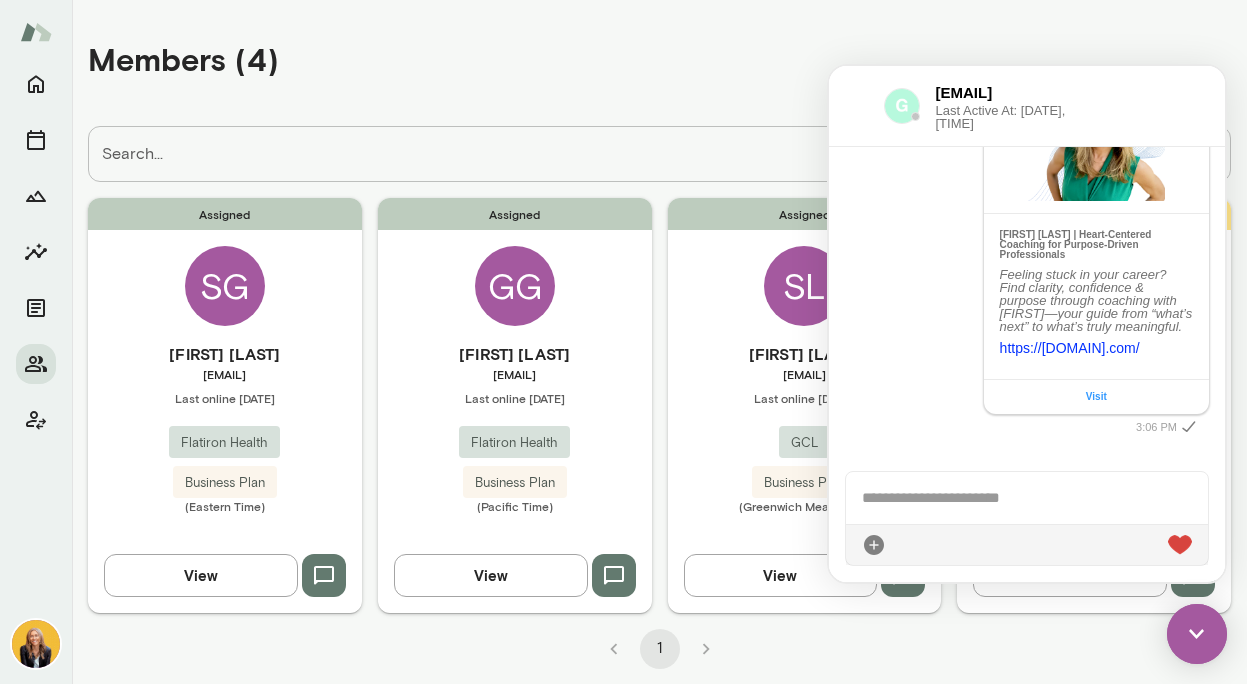 click on "Members (4)" at bounding box center (659, 59) 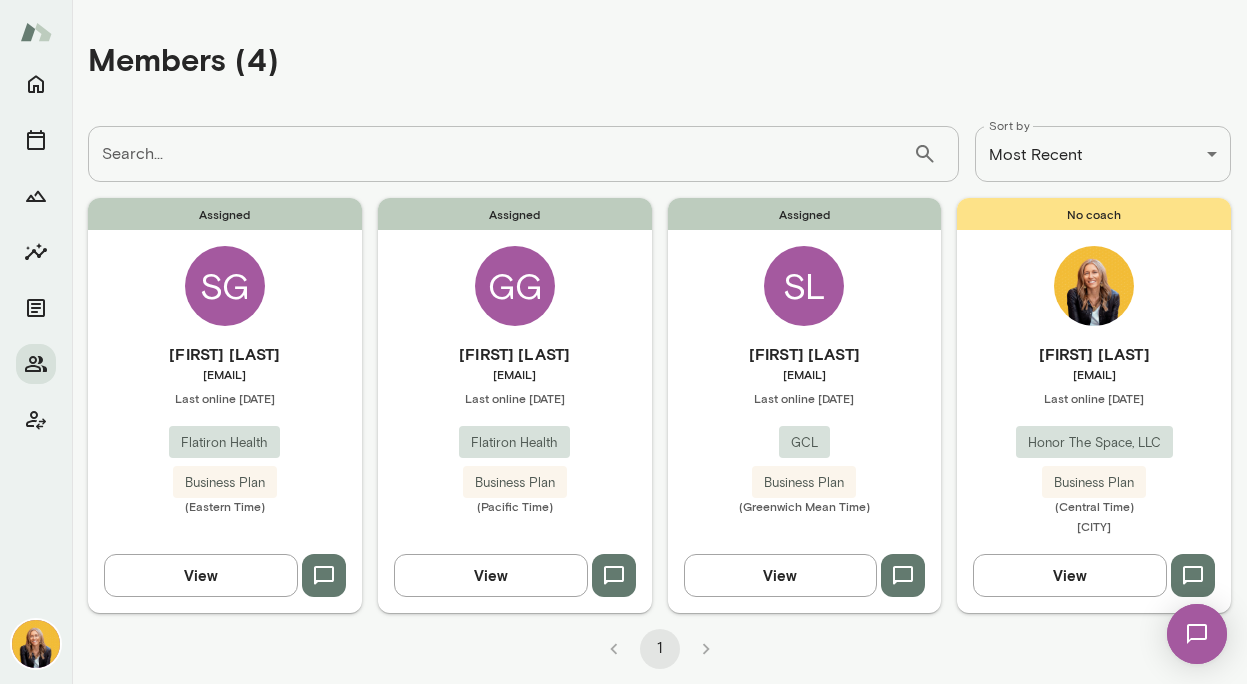 click on "SG" at bounding box center [225, 286] 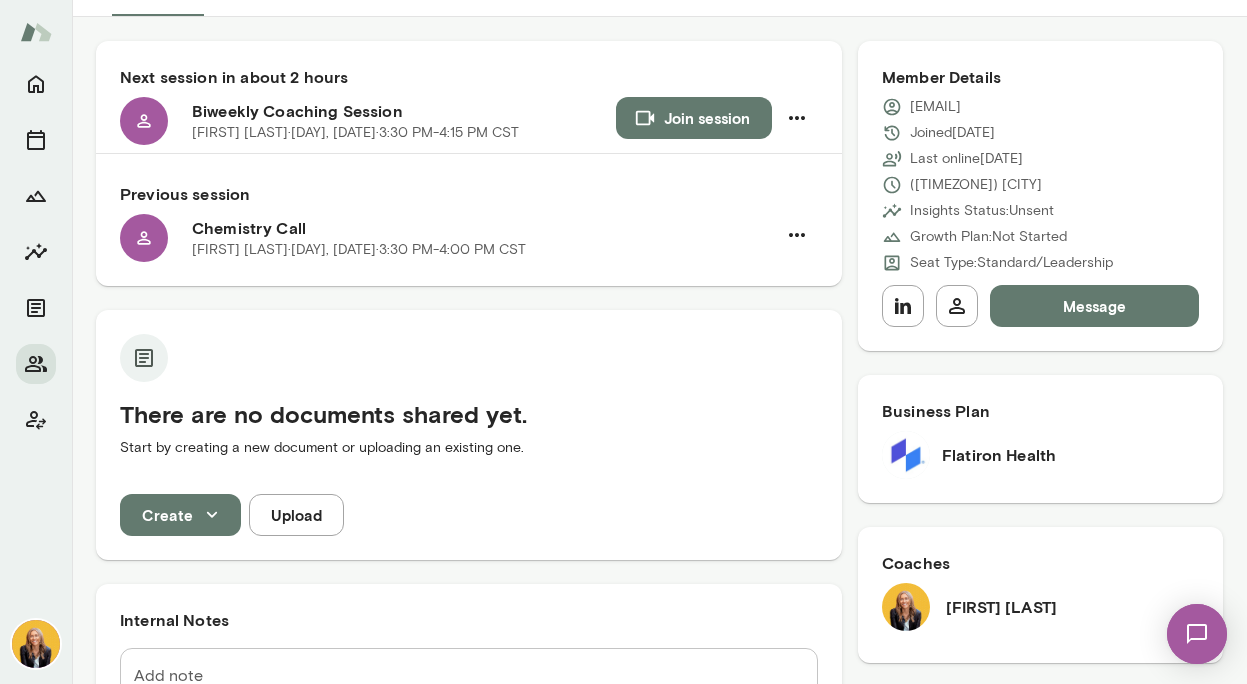scroll, scrollTop: 0, scrollLeft: 0, axis: both 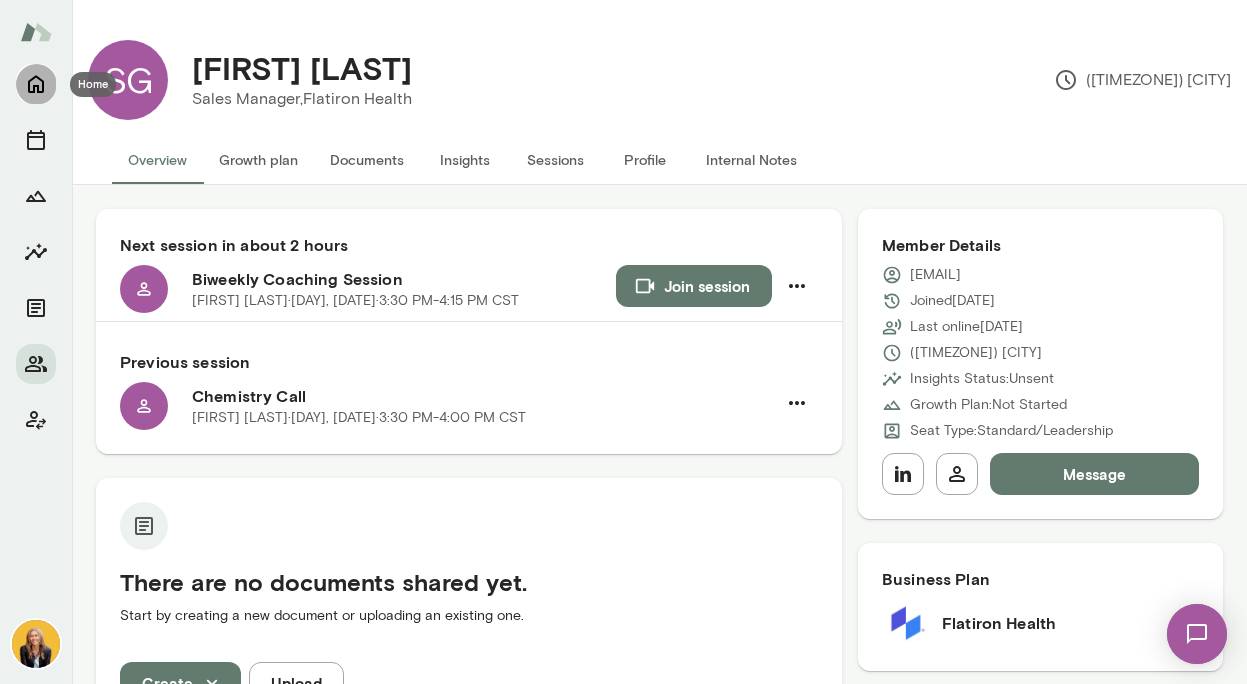 click 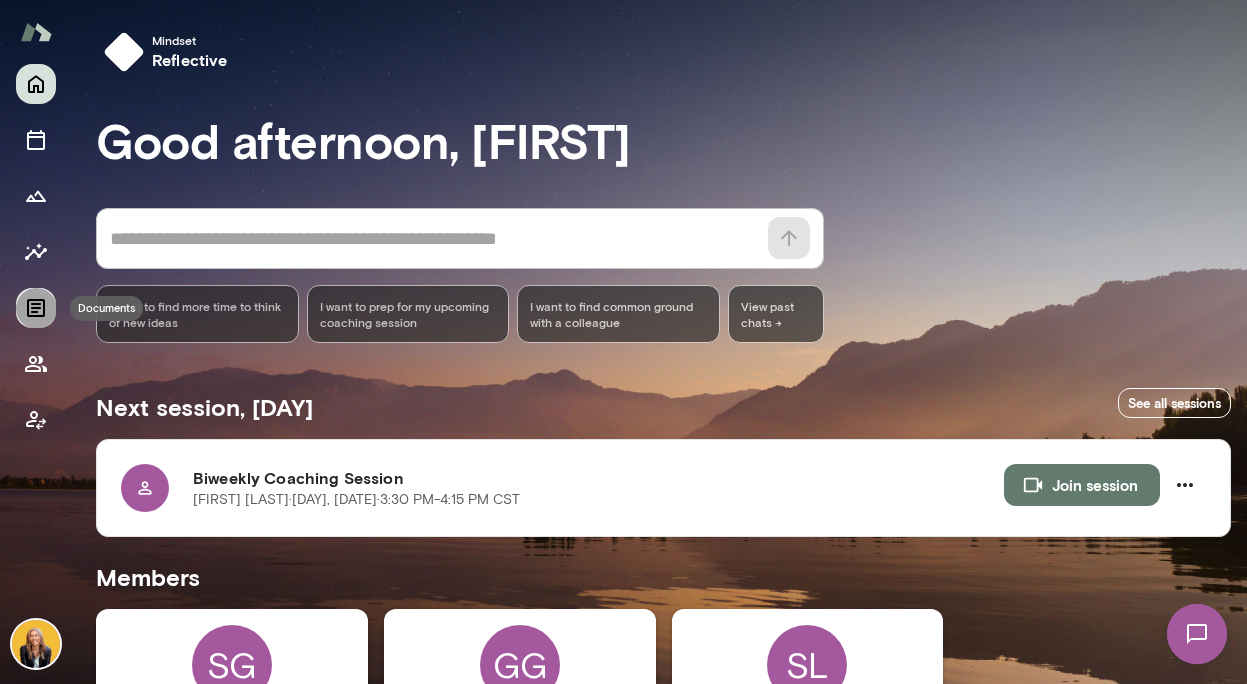click 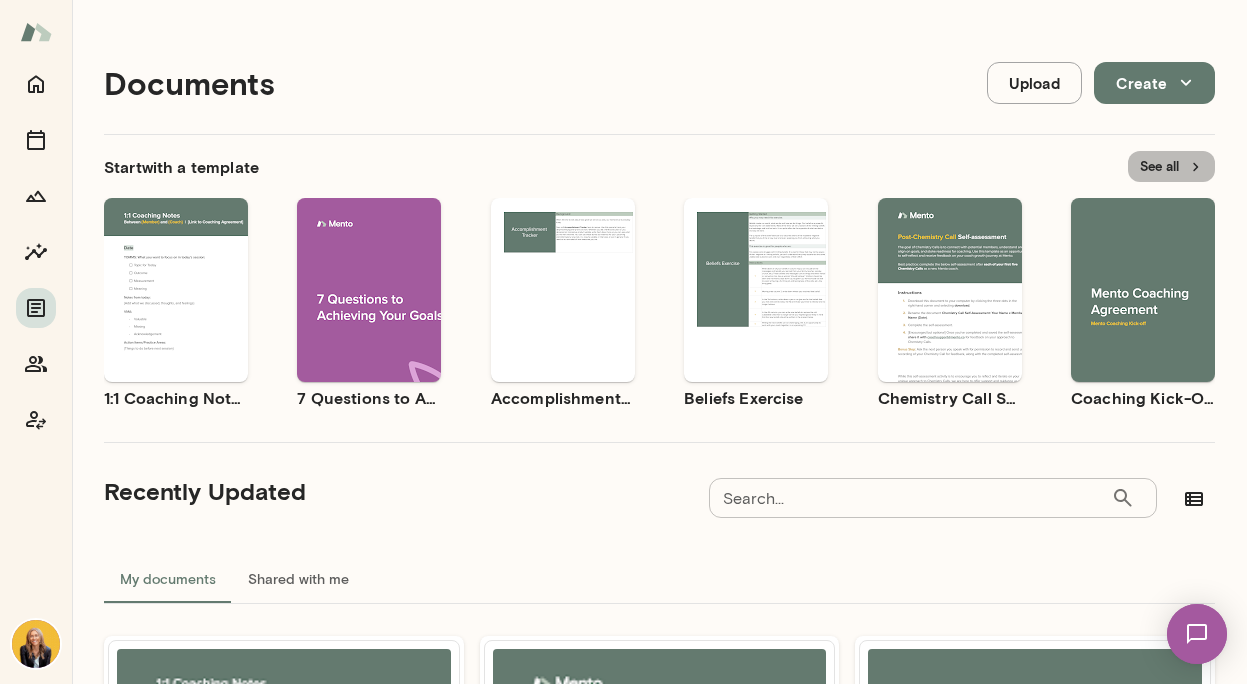 click on "See all" at bounding box center [1171, 166] 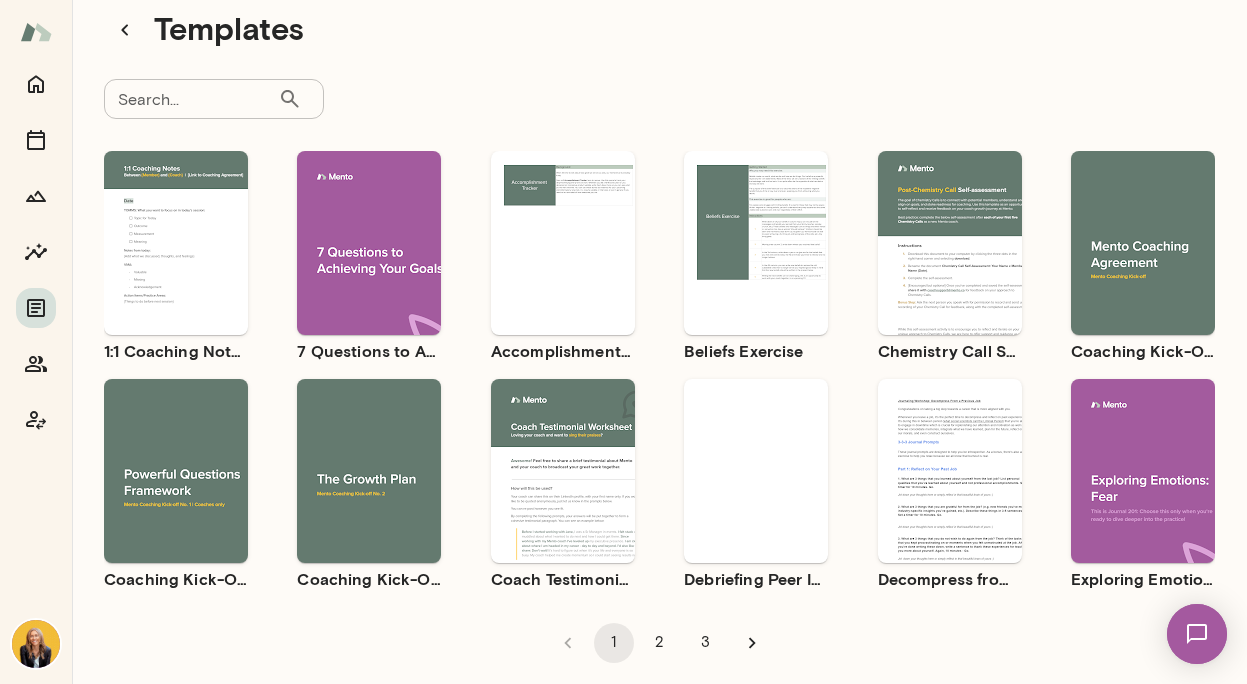 scroll, scrollTop: 78, scrollLeft: 0, axis: vertical 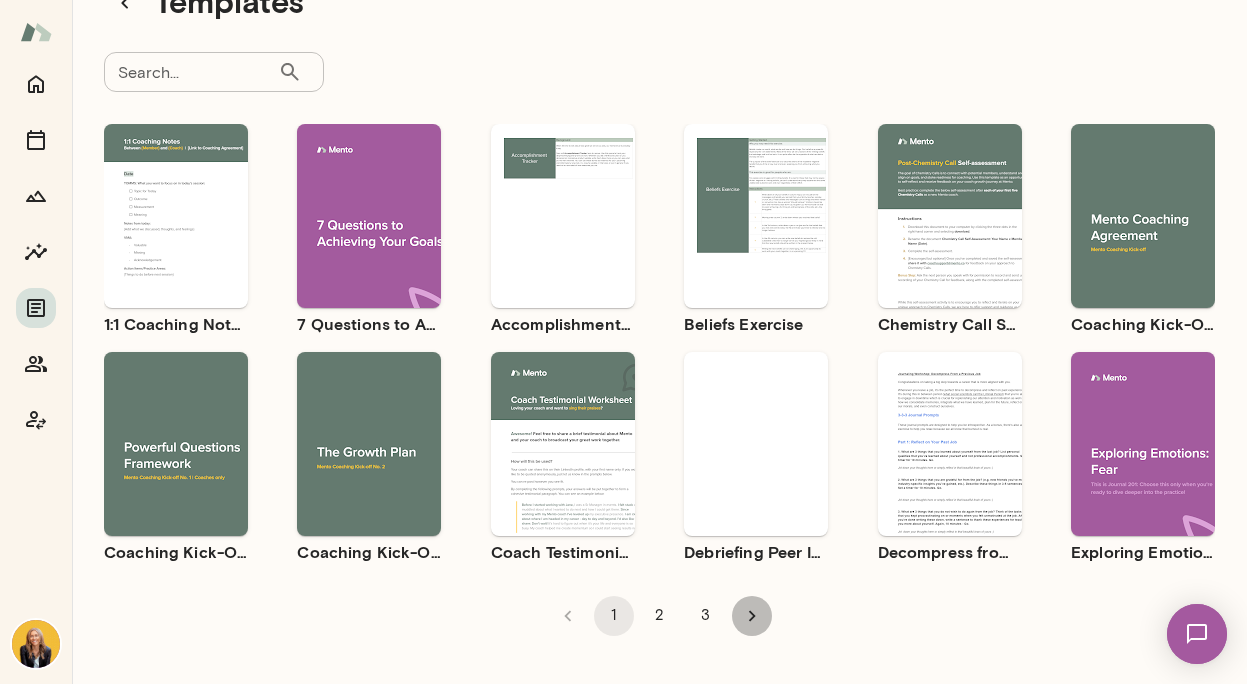 click 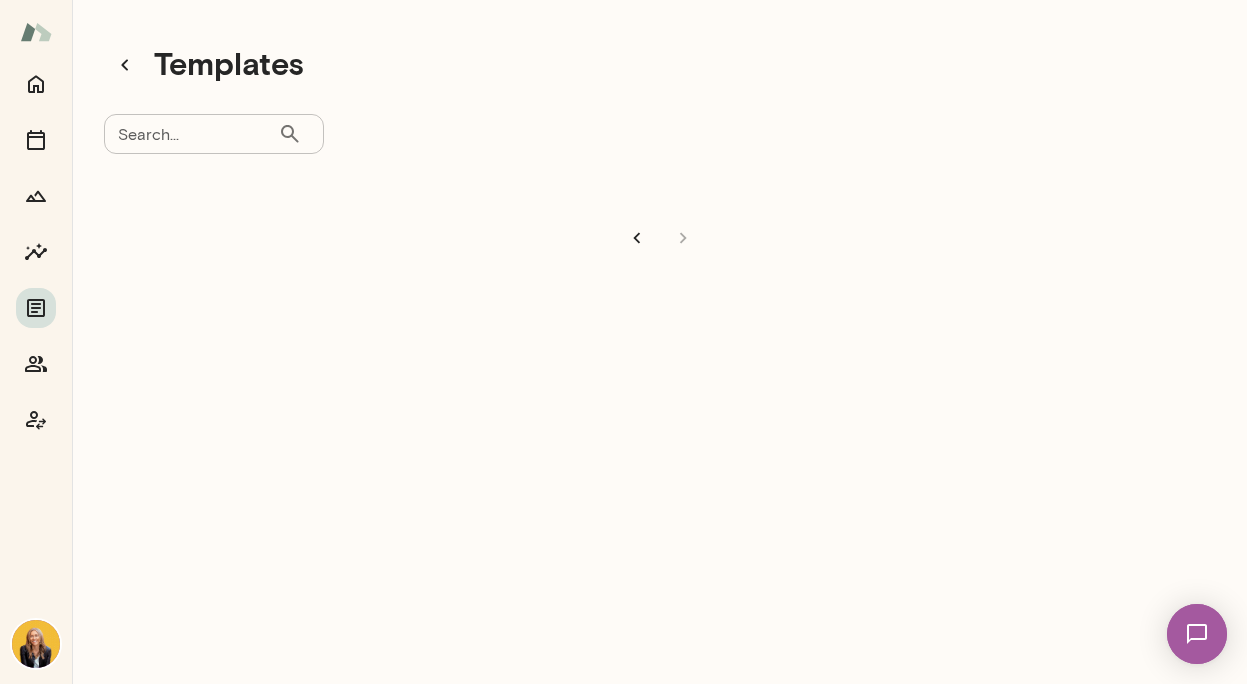 scroll, scrollTop: 78, scrollLeft: 0, axis: vertical 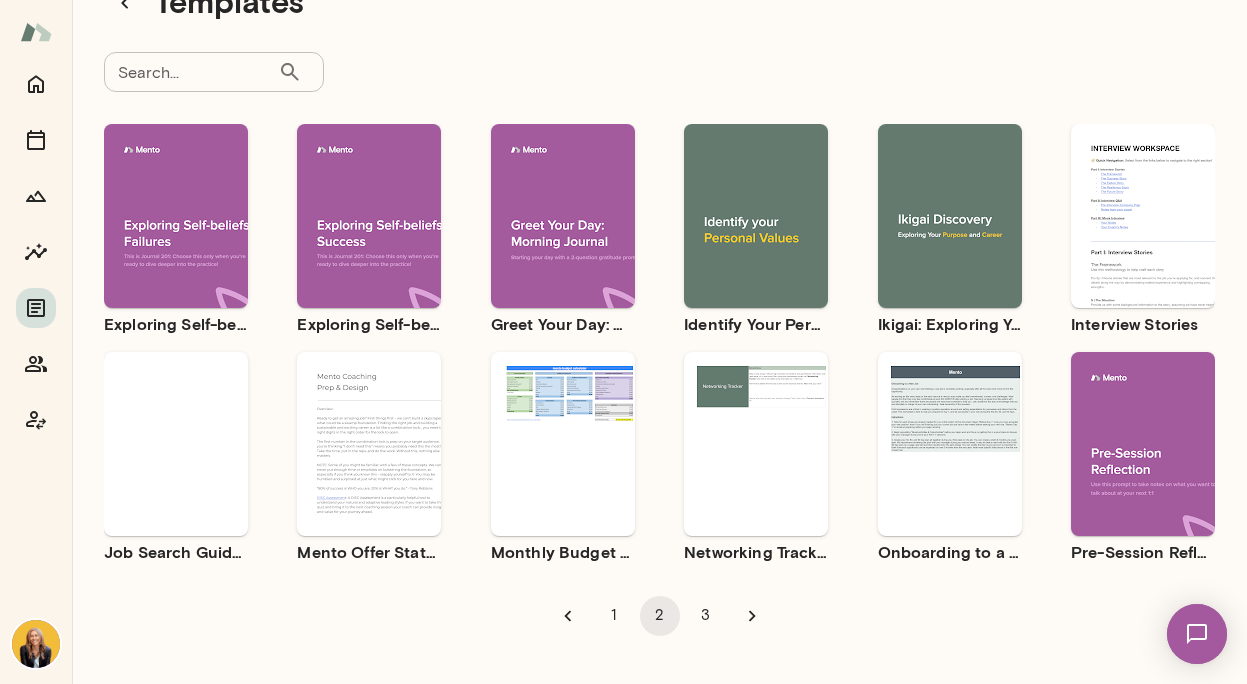 click 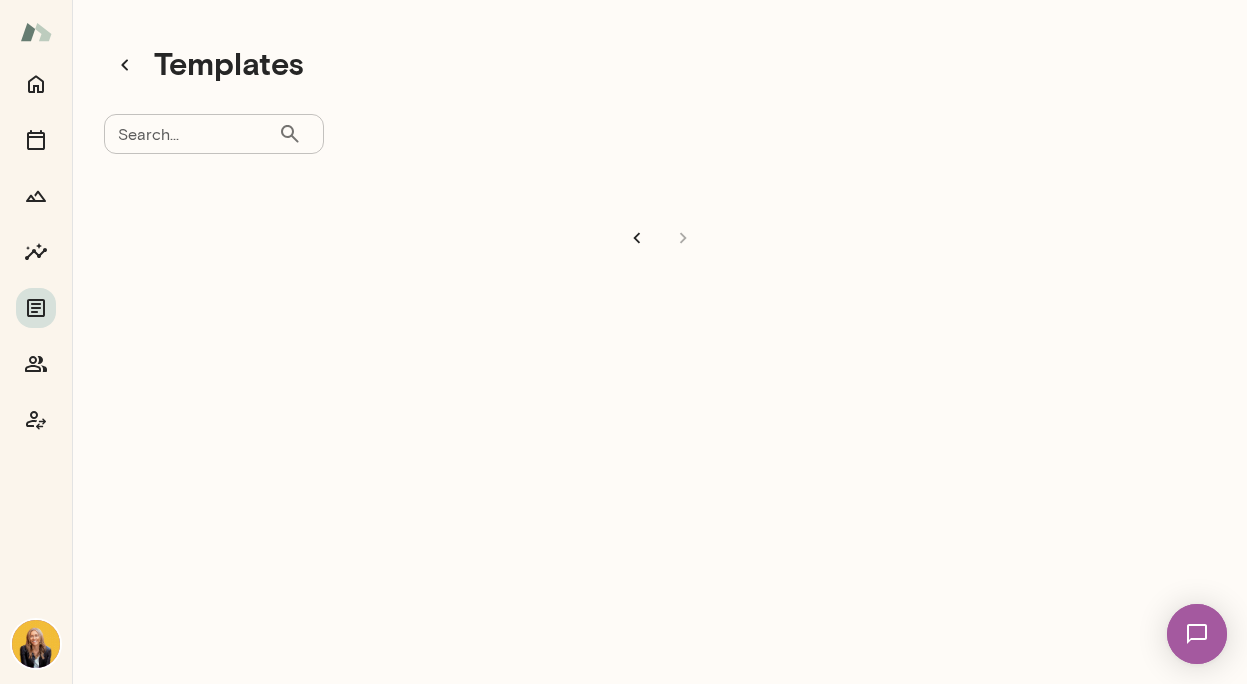scroll, scrollTop: 16, scrollLeft: 0, axis: vertical 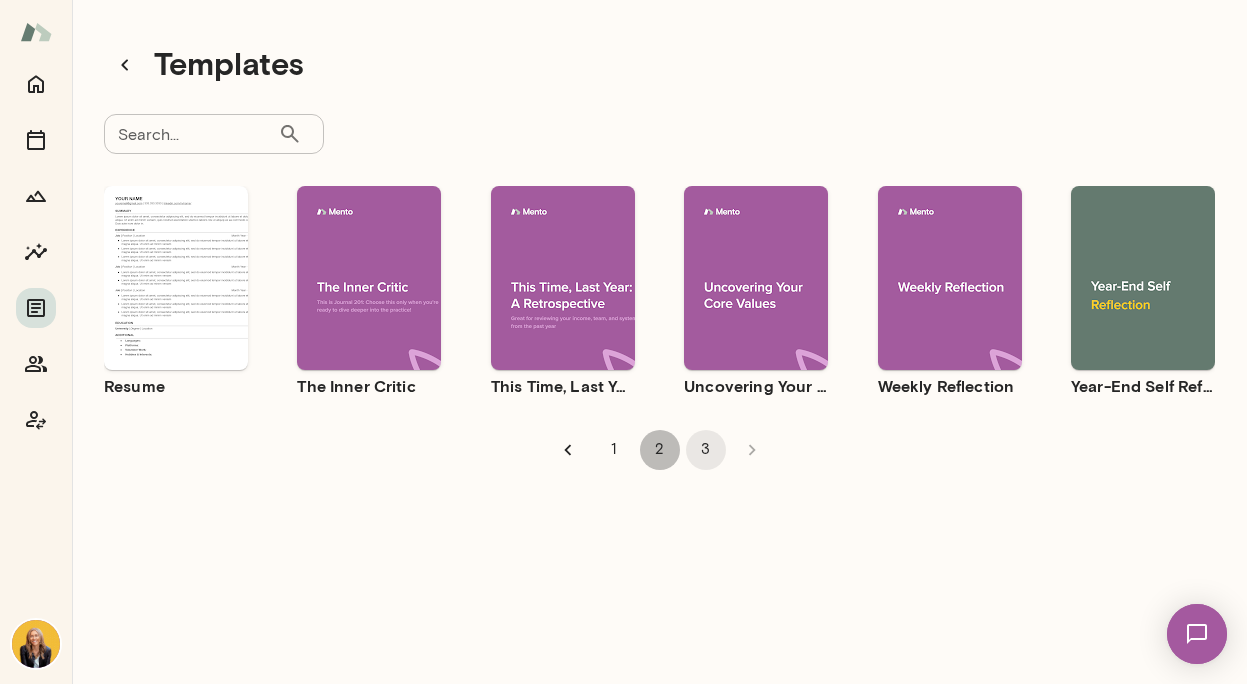 click on "2" at bounding box center (660, 450) 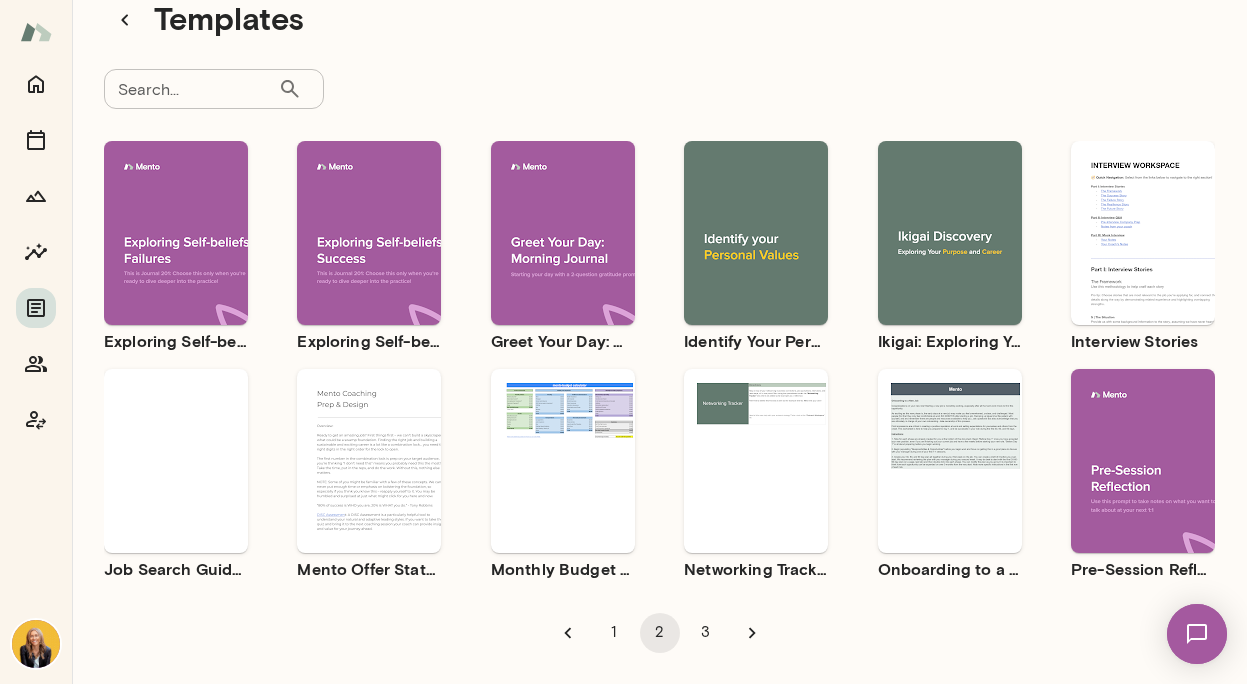 scroll, scrollTop: 78, scrollLeft: 0, axis: vertical 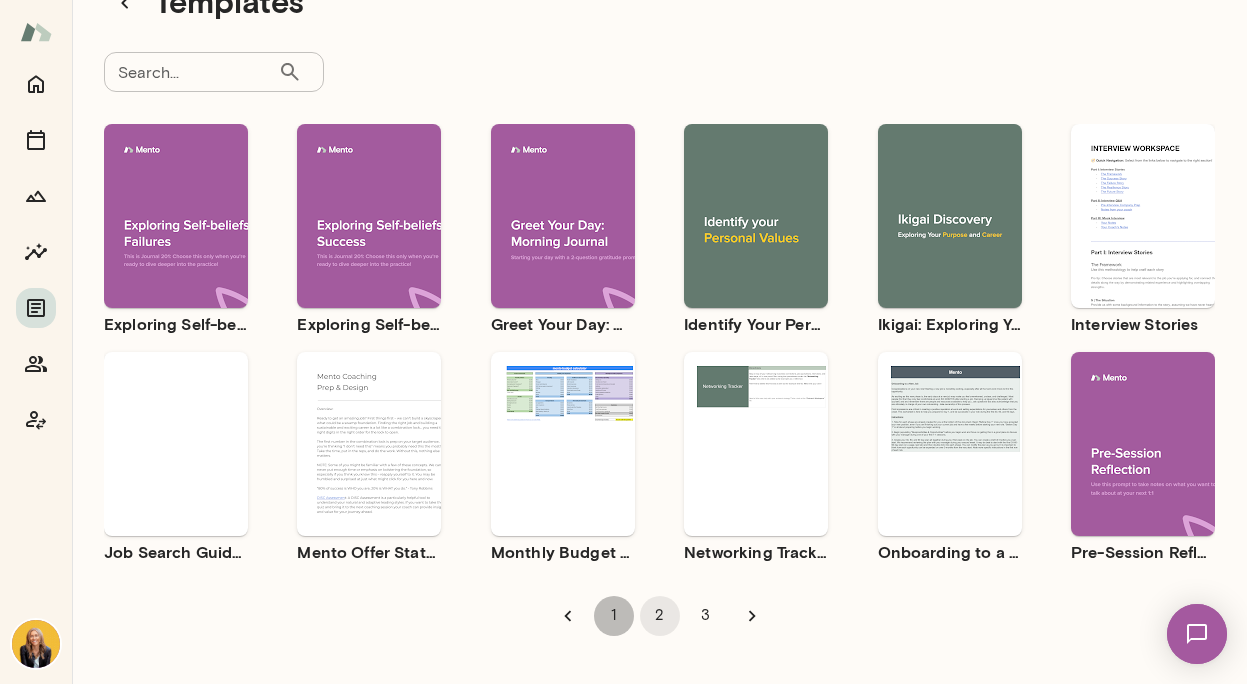 click on "1" at bounding box center (614, 616) 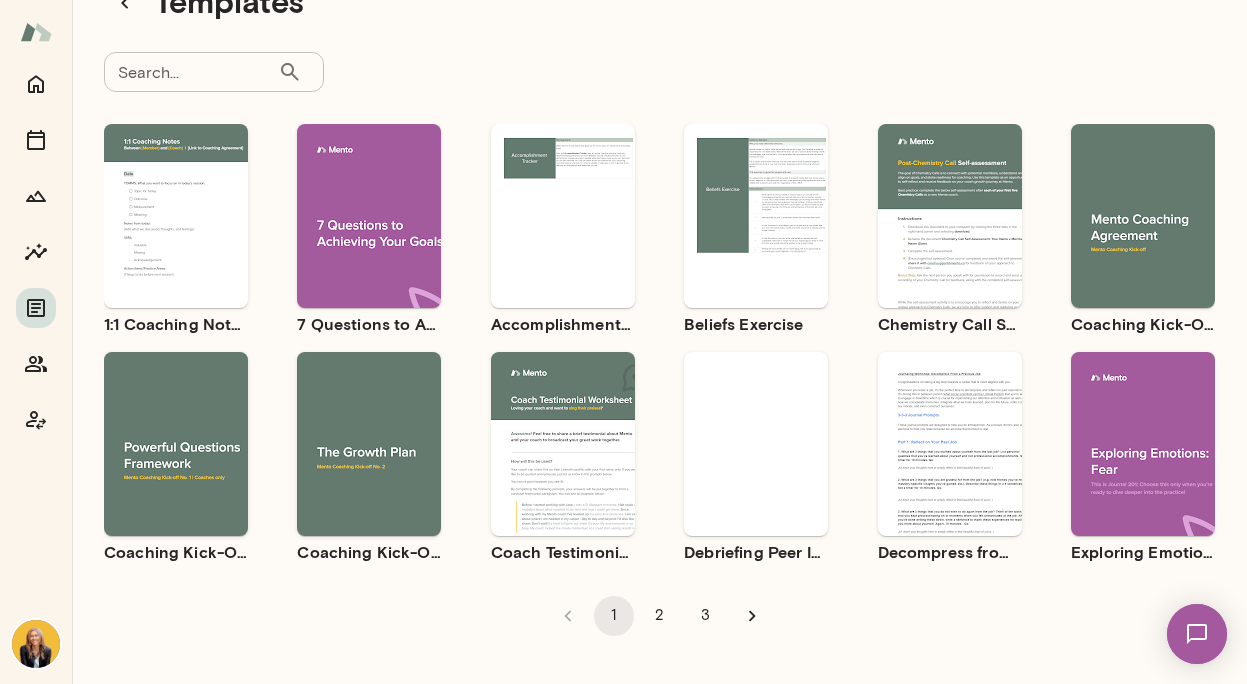 click on "Use template Preview" at bounding box center (1143, 216) 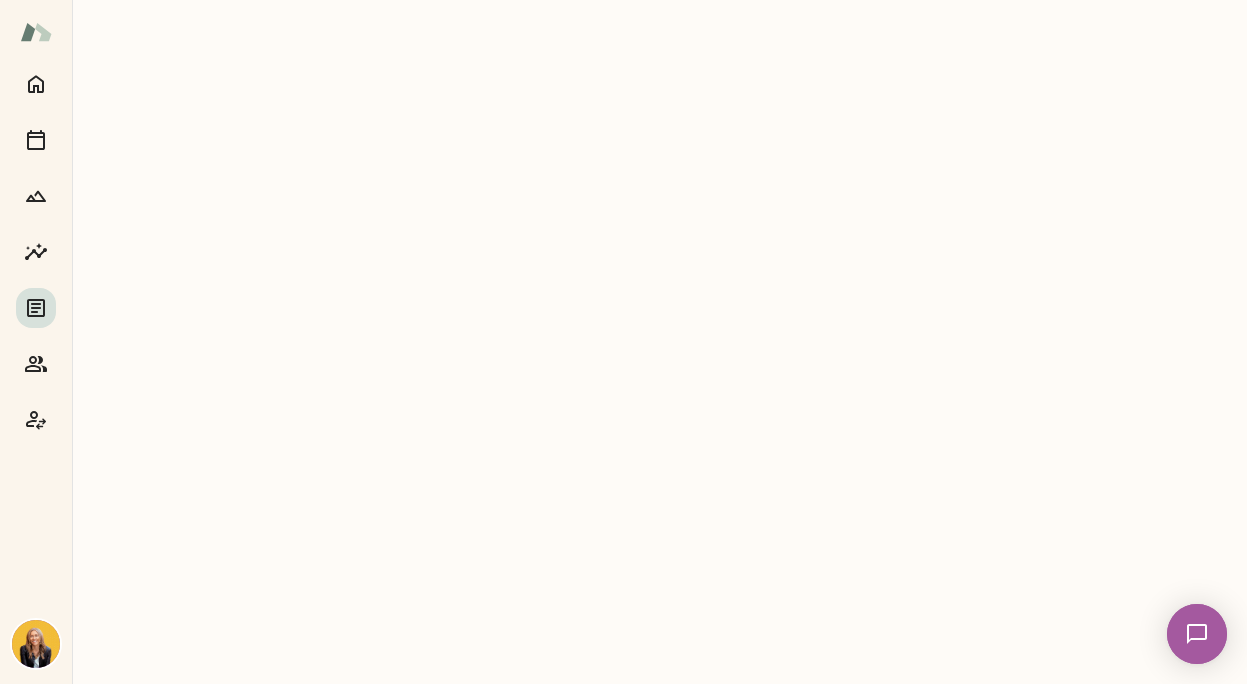 scroll, scrollTop: 0, scrollLeft: 0, axis: both 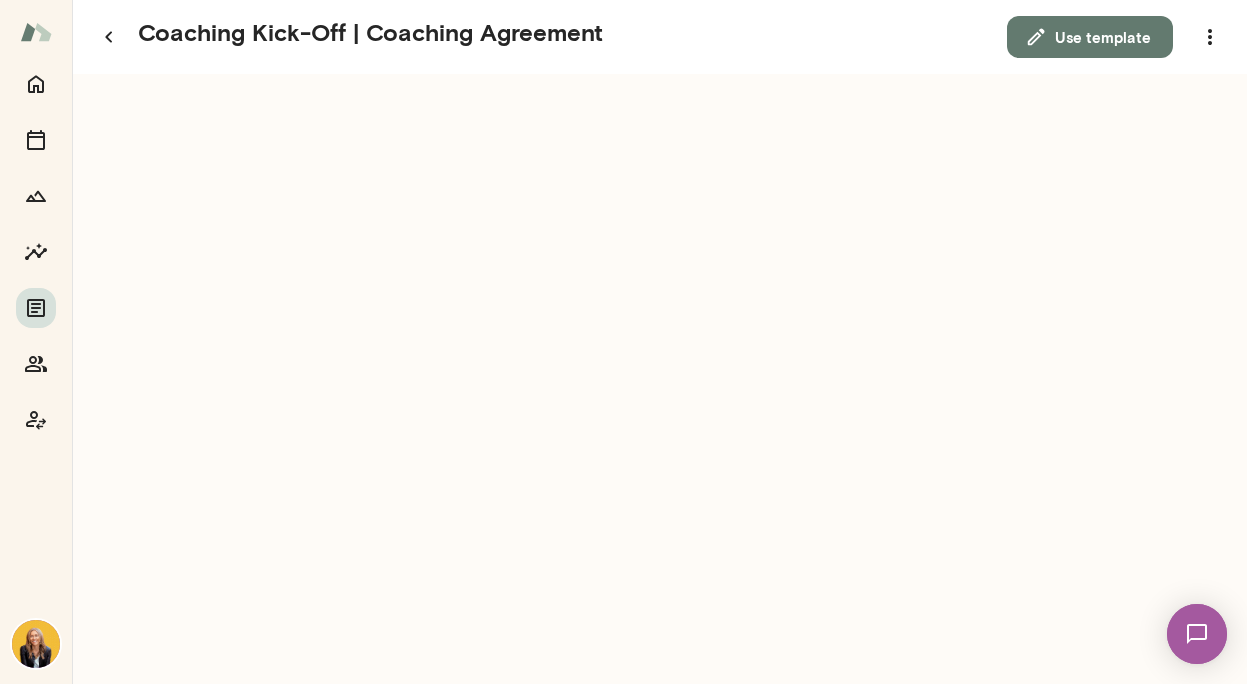 click 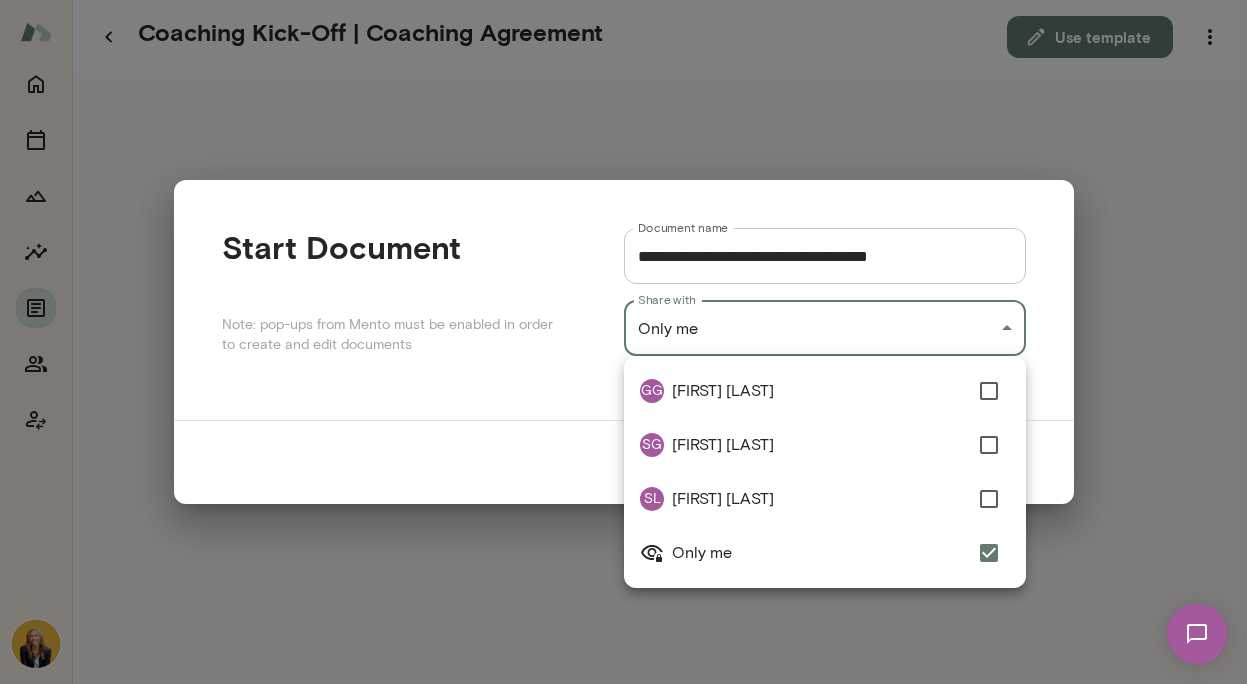 click on "**********" at bounding box center (623, 0) 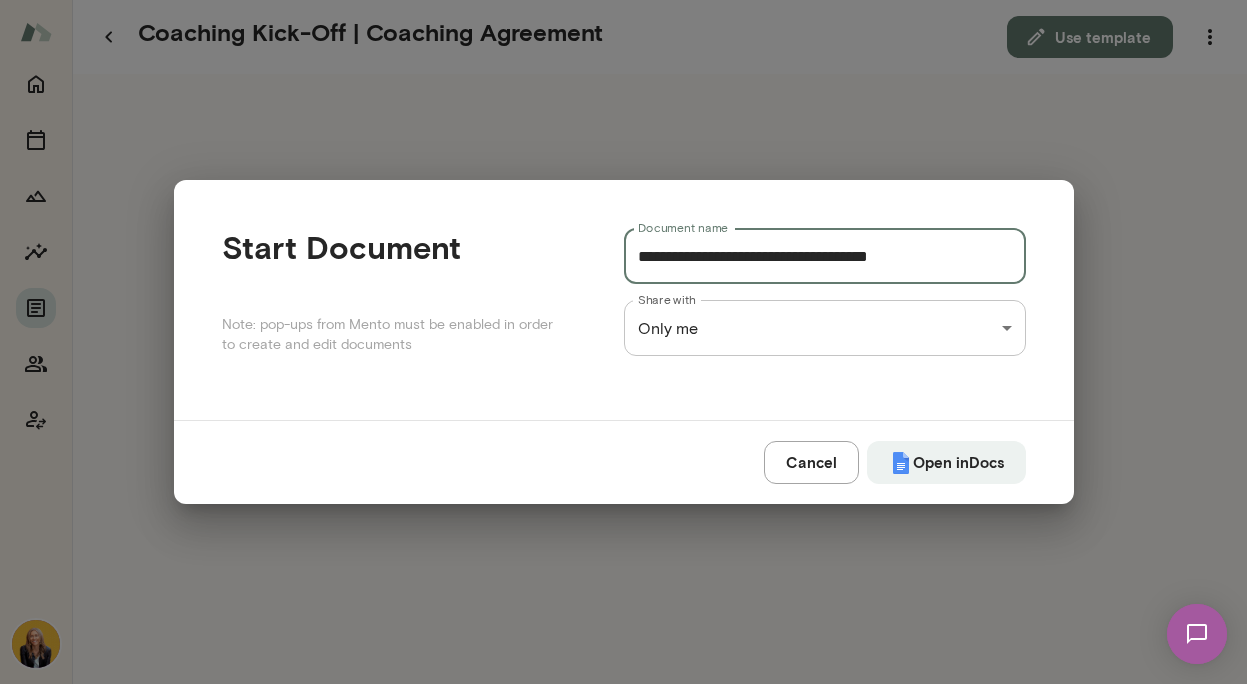 click on "**********" at bounding box center (825, 256) 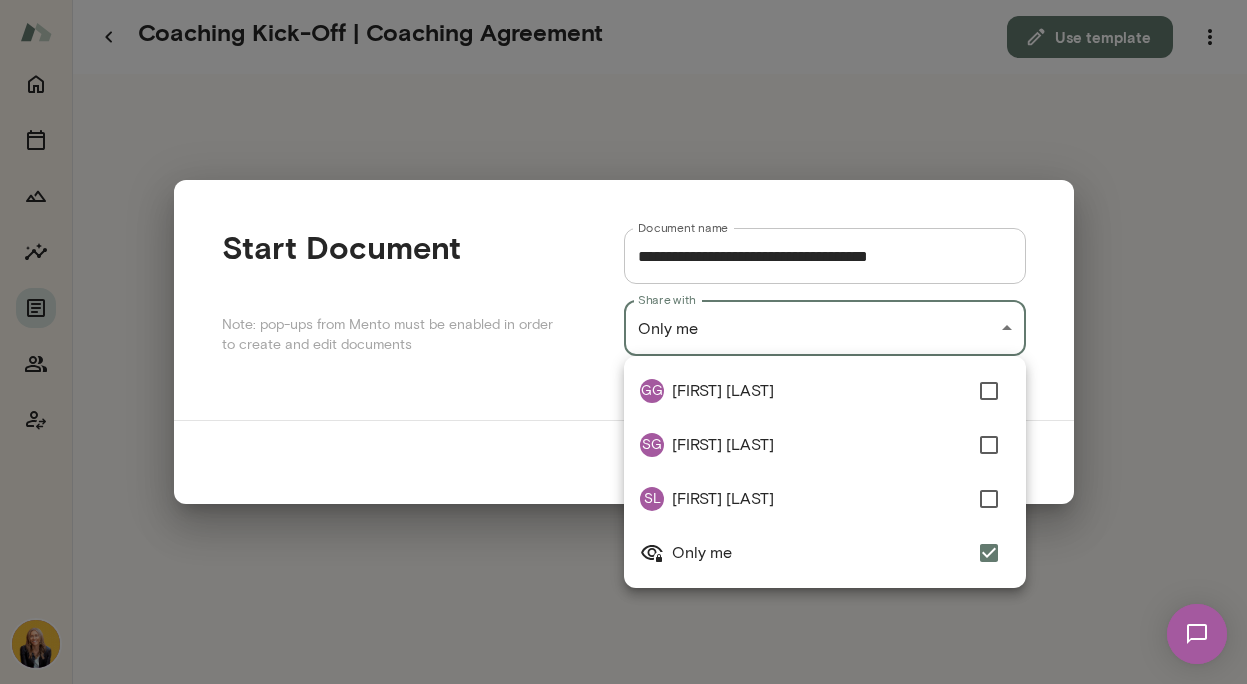 click on "**********" at bounding box center [623, 0] 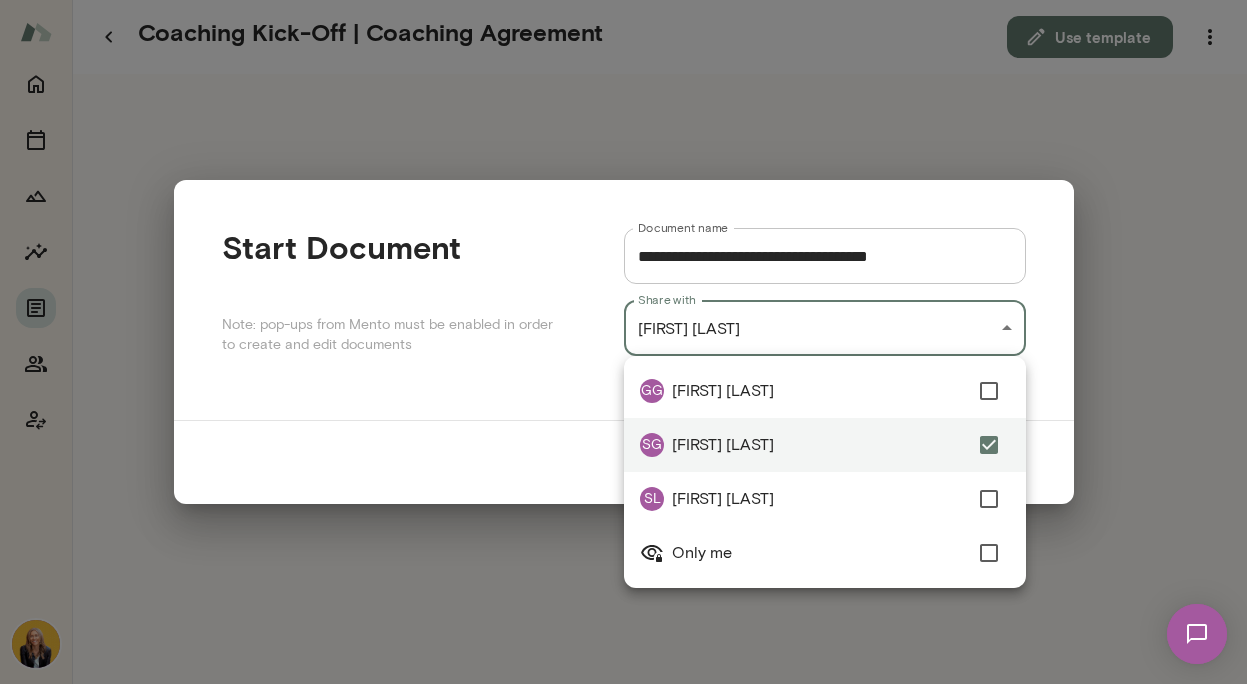 click at bounding box center (623, 342) 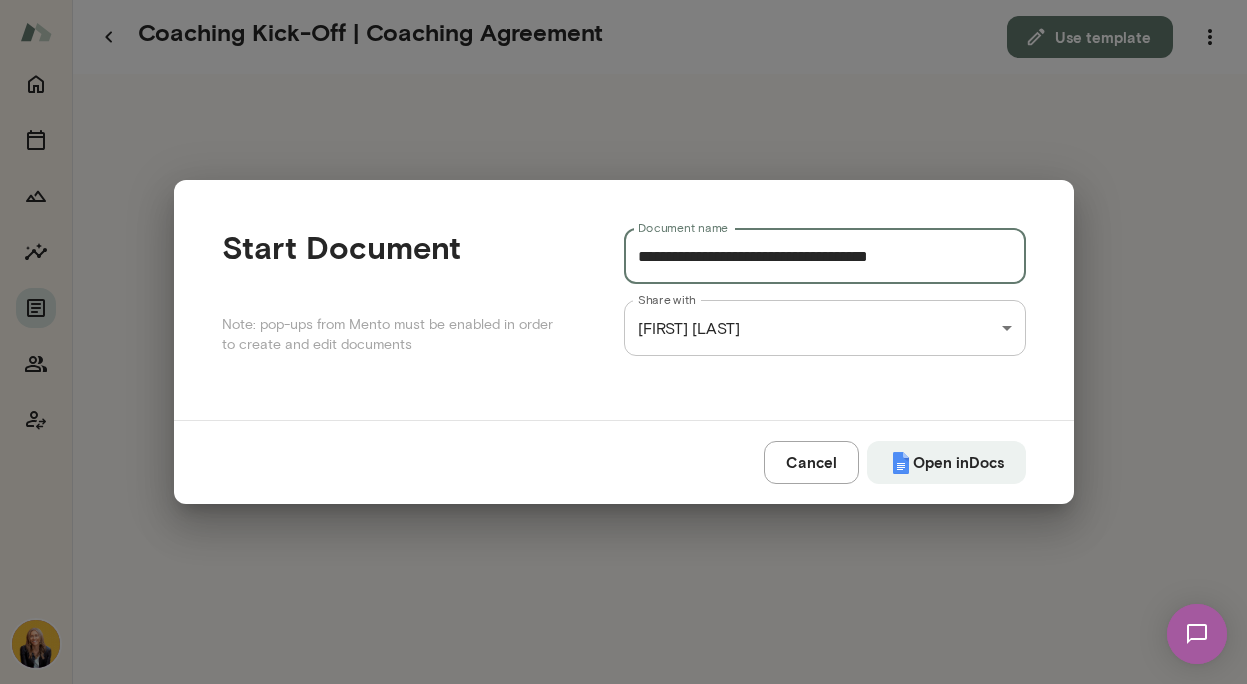 click on "**********" at bounding box center [825, 256] 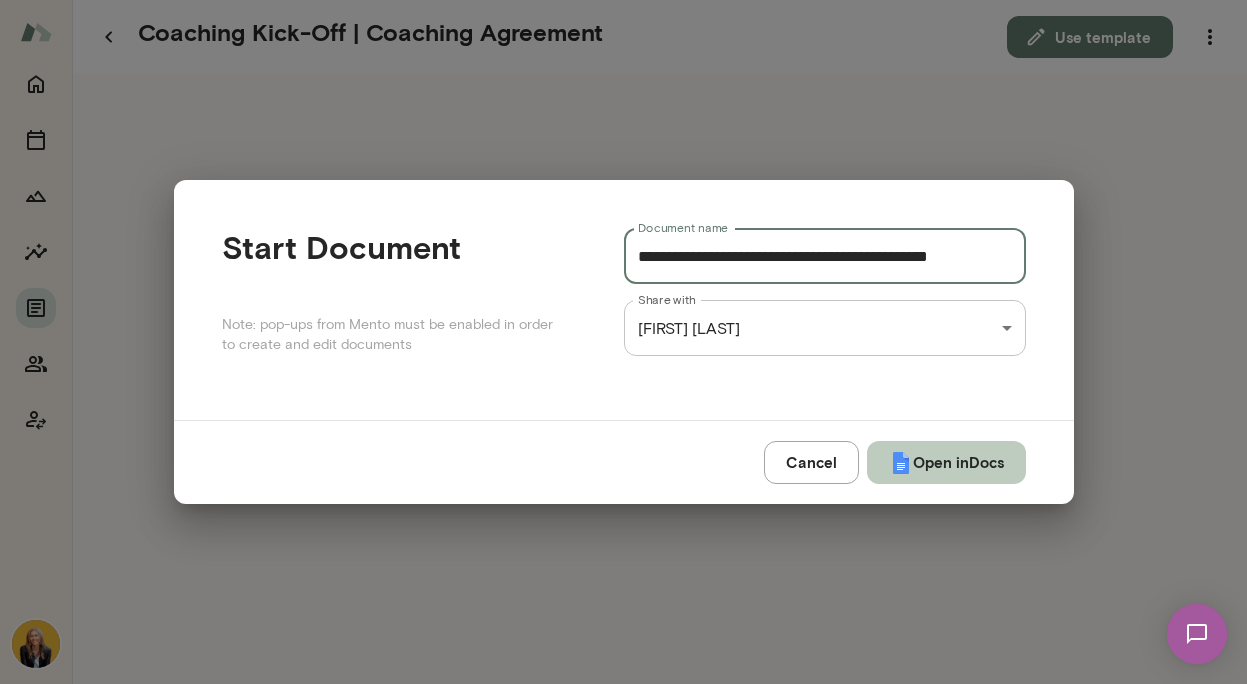 click on "Open in  Docs" at bounding box center (946, 462) 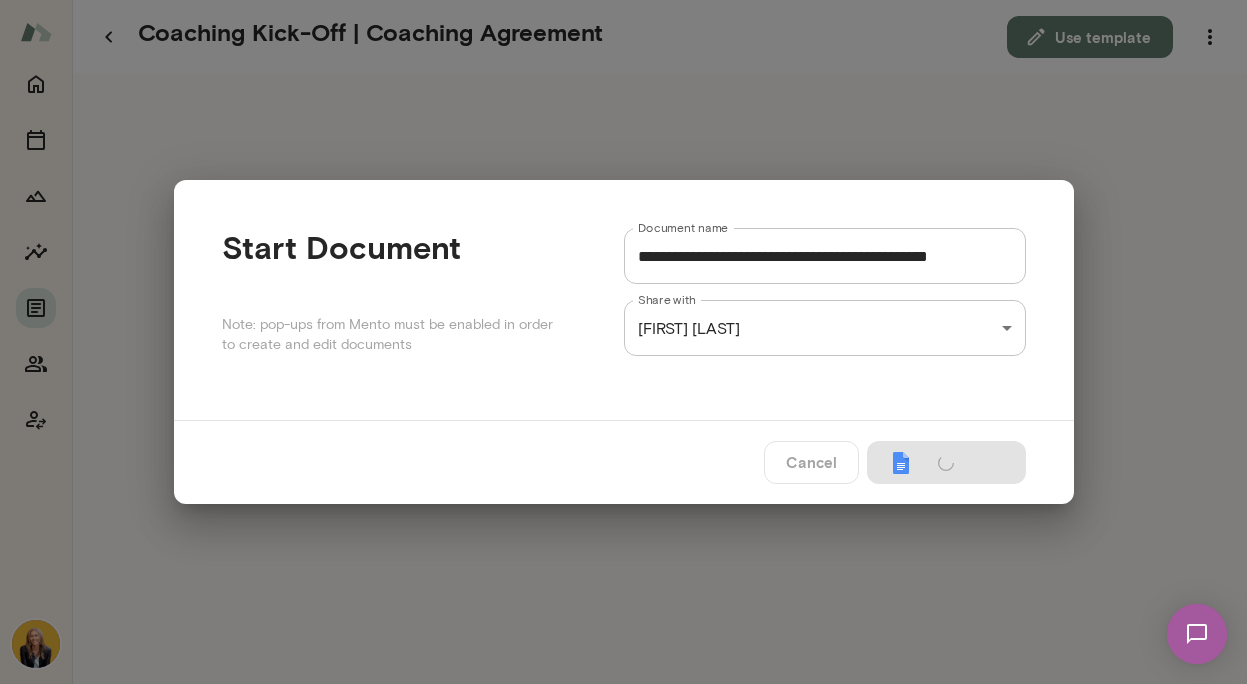 type on "**********" 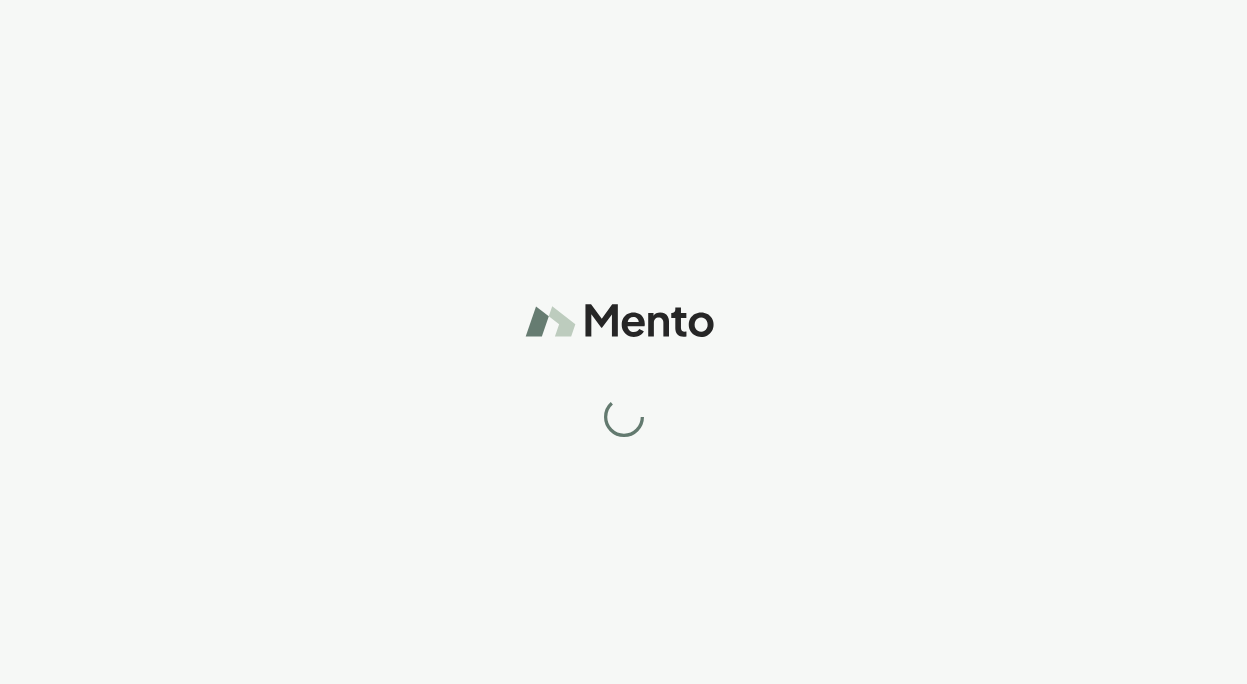 scroll, scrollTop: 0, scrollLeft: 0, axis: both 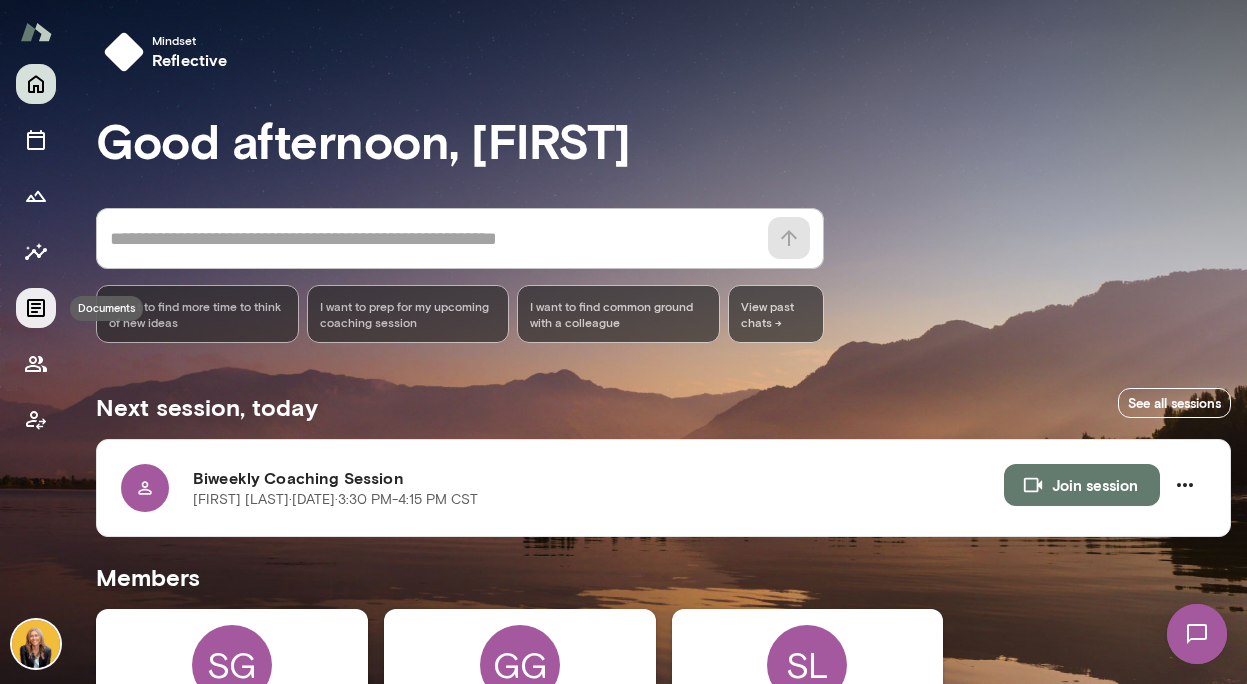 click 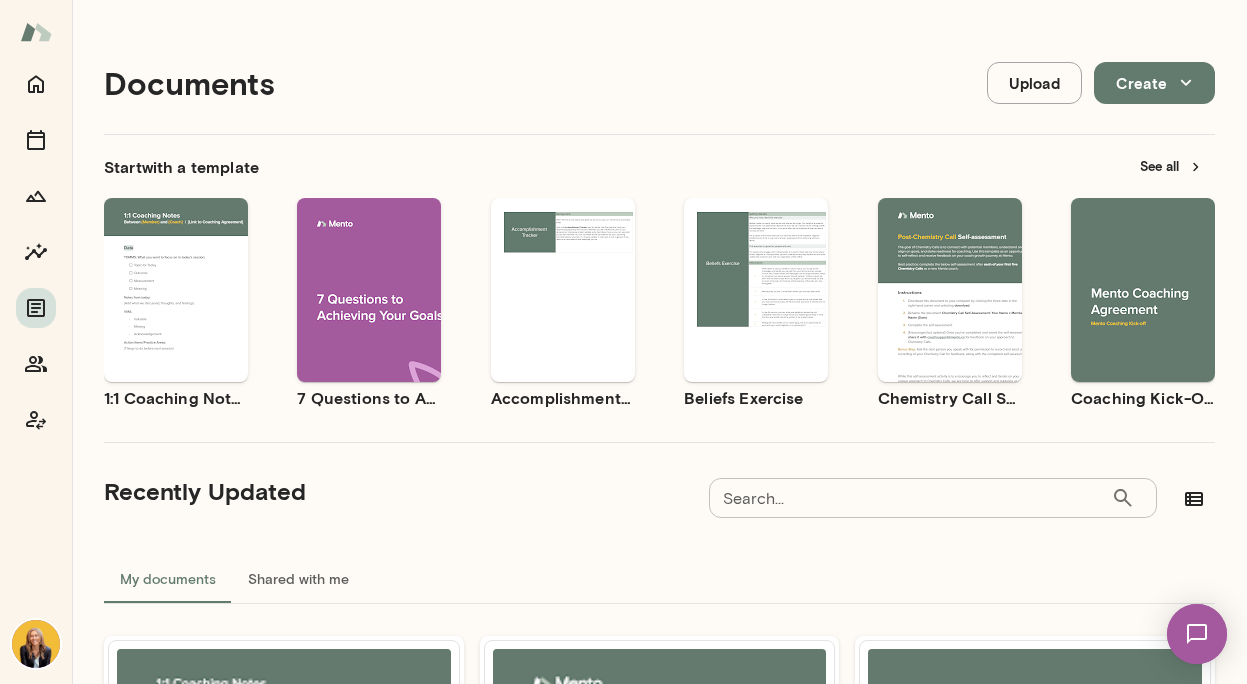 click on "Use template Preview" at bounding box center [1143, 290] 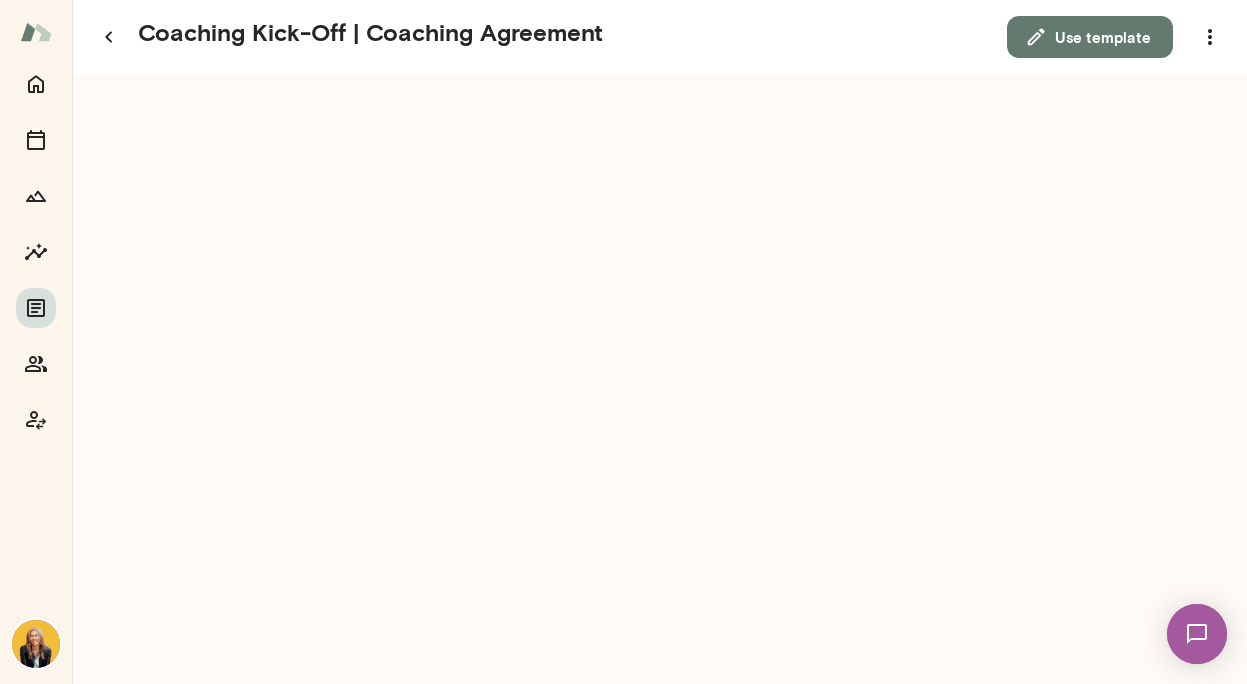 click on "Use template" at bounding box center (1090, 37) 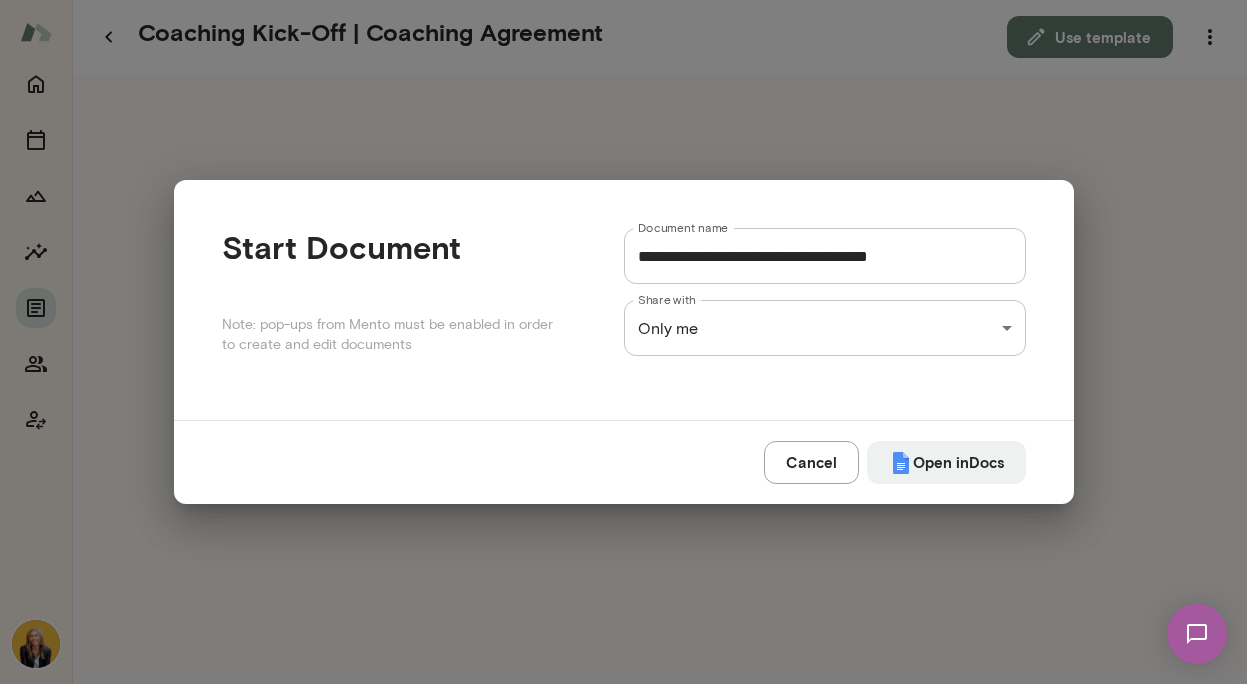 click on "**********" at bounding box center (825, 256) 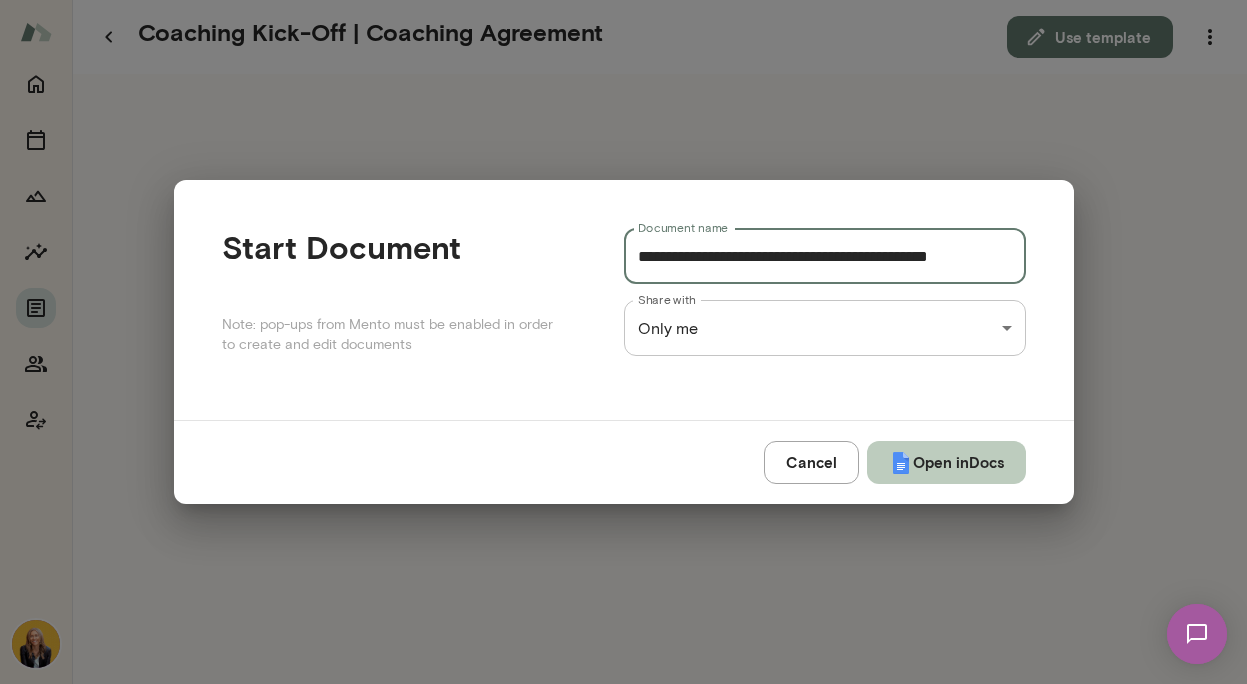 click on "Open in  Docs" at bounding box center [946, 462] 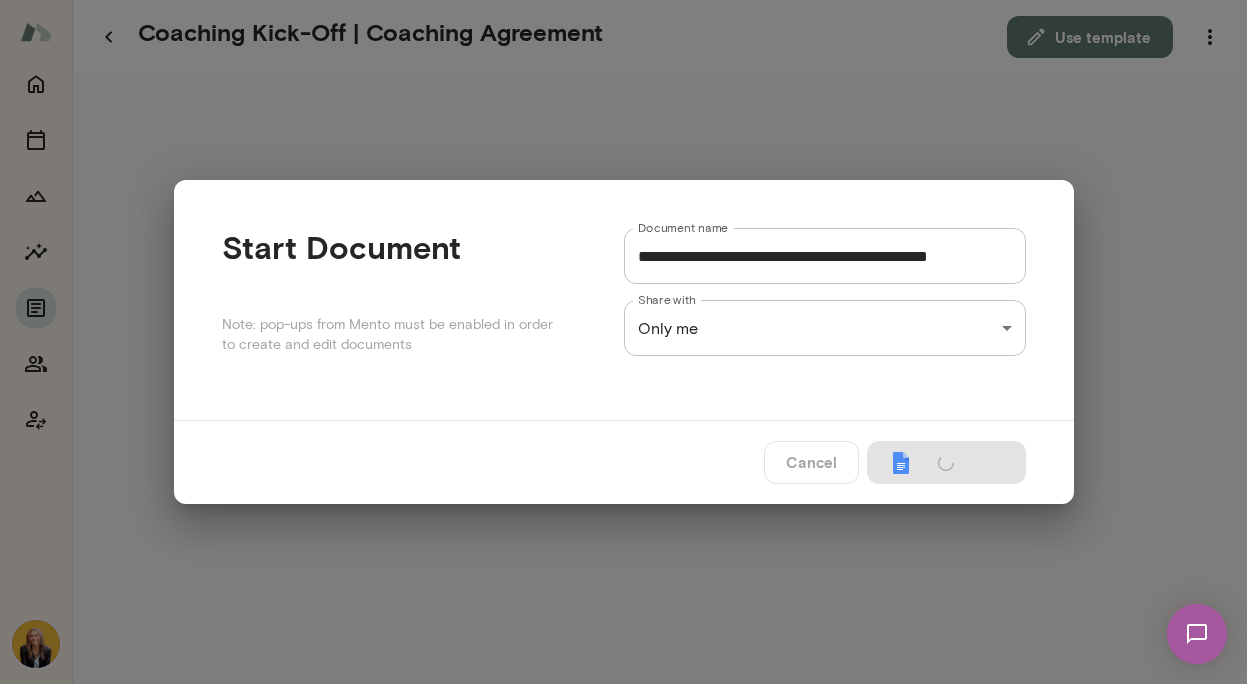 type on "**********" 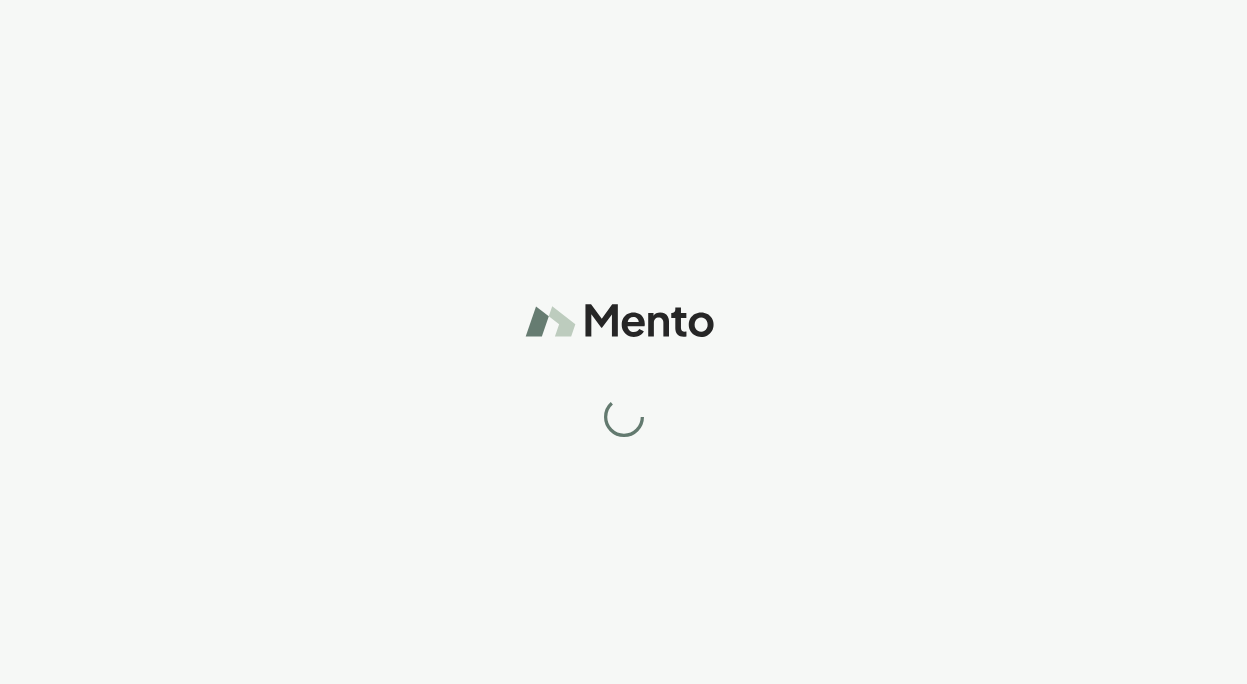scroll, scrollTop: 0, scrollLeft: 0, axis: both 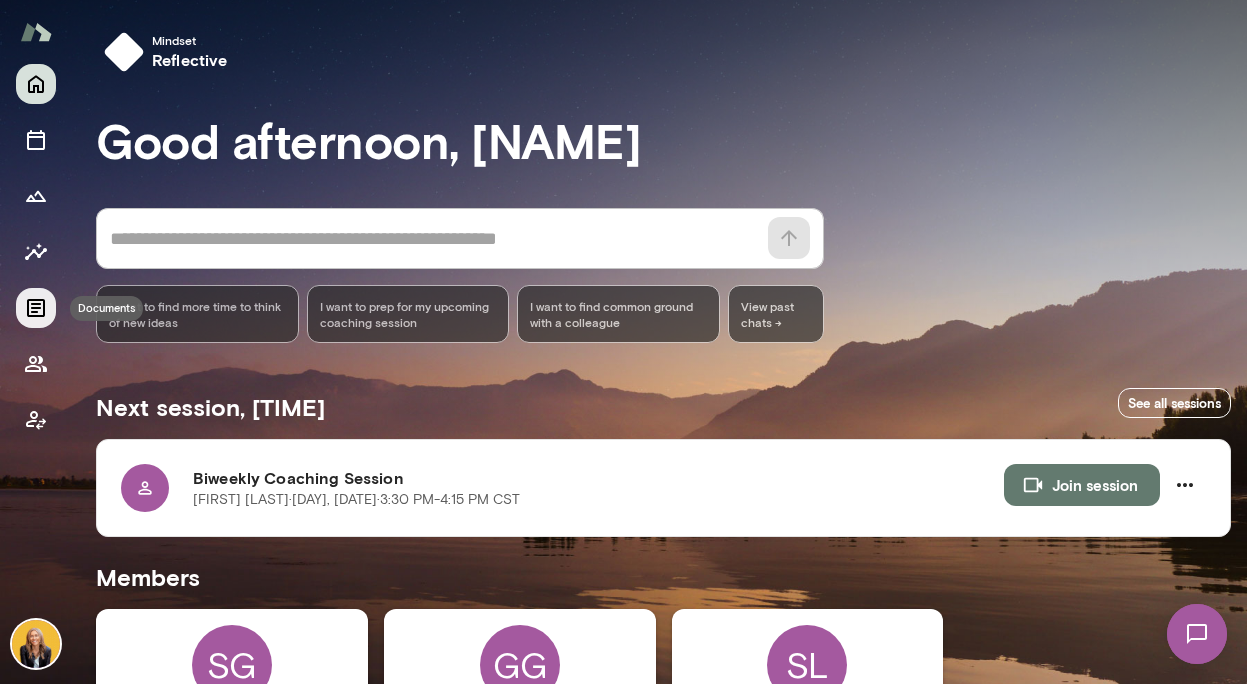 click 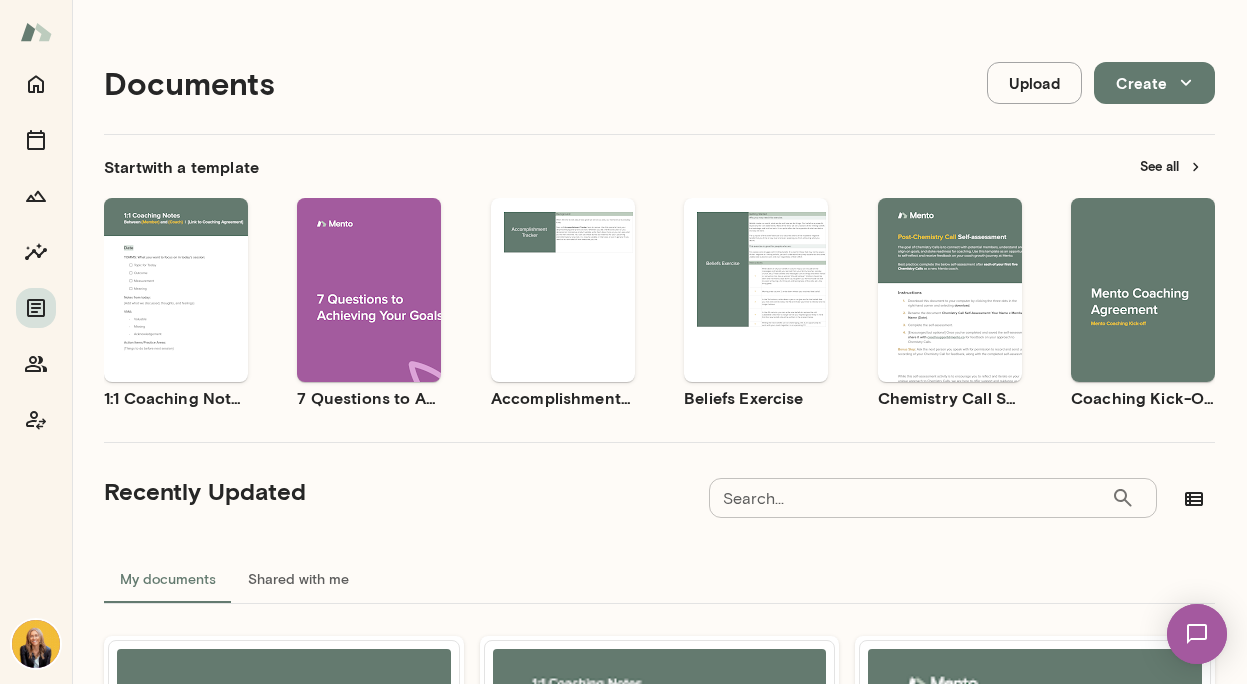 click on "Use template" at bounding box center (1154, 273) 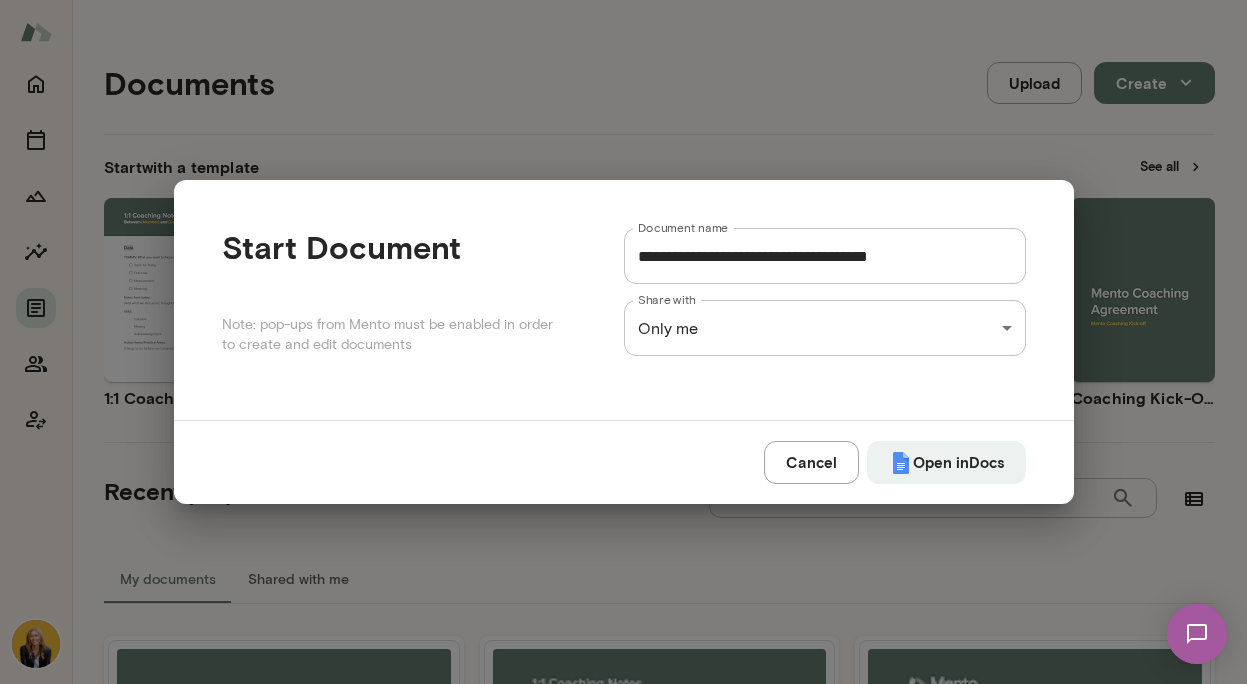 click on "**********" at bounding box center (825, 256) 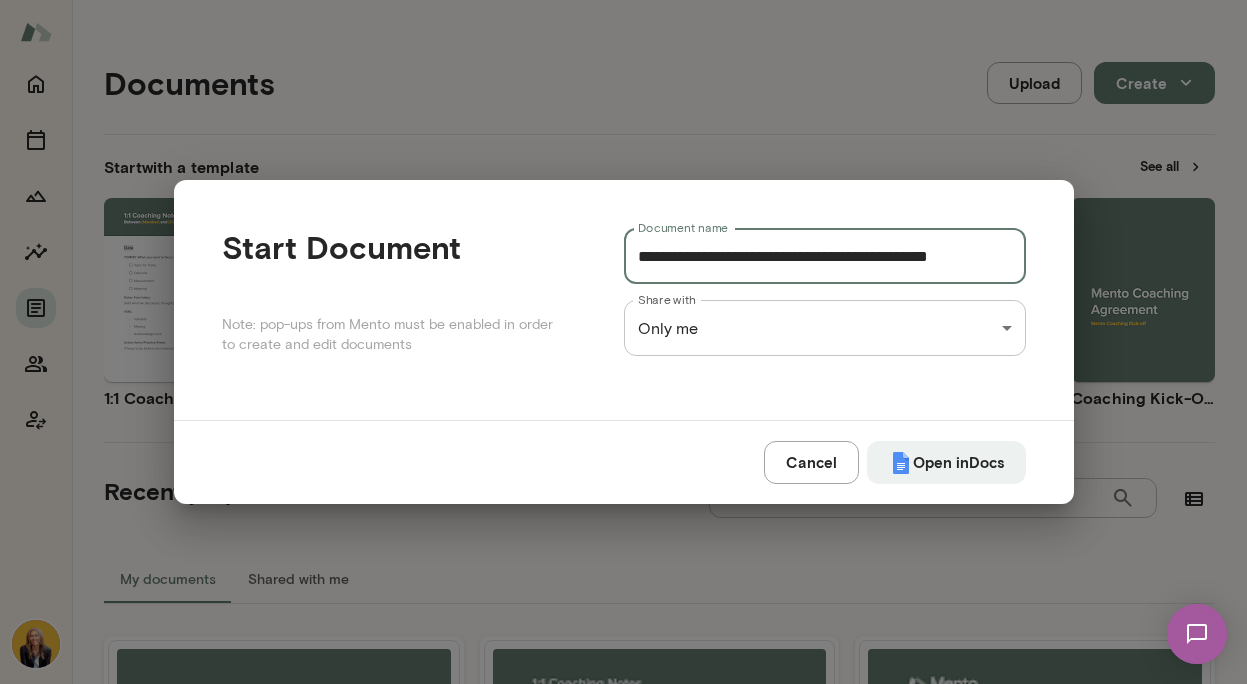 type on "**********" 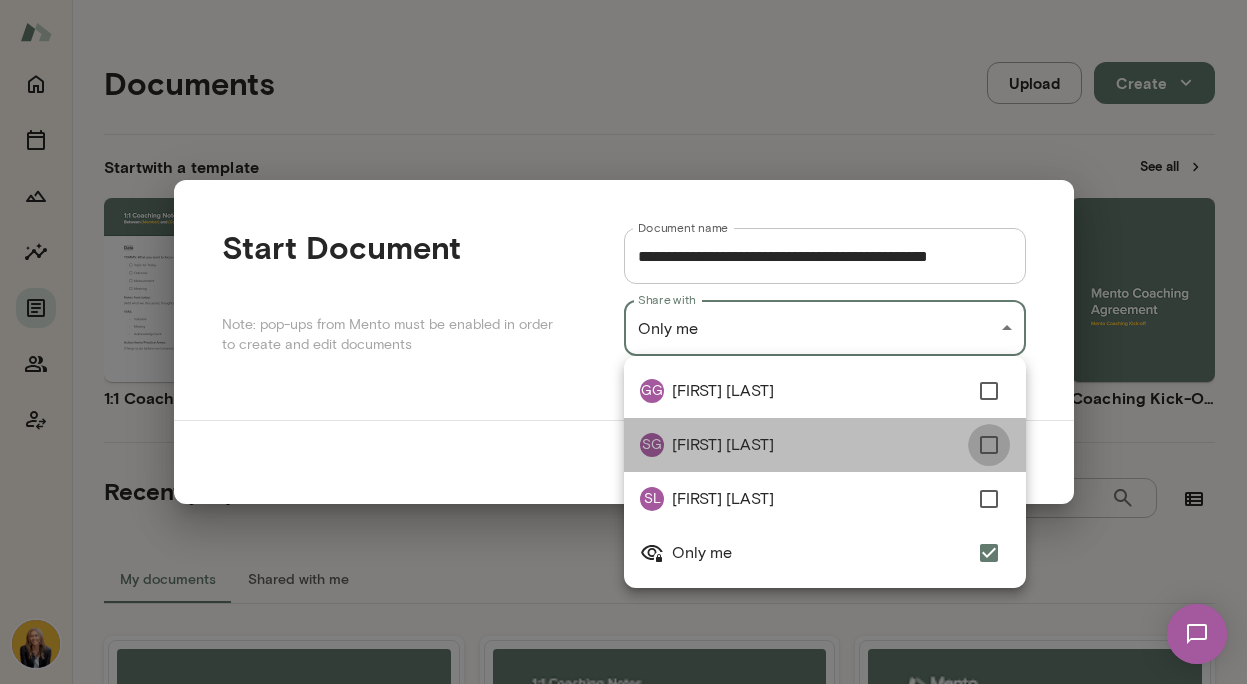 type on "**********" 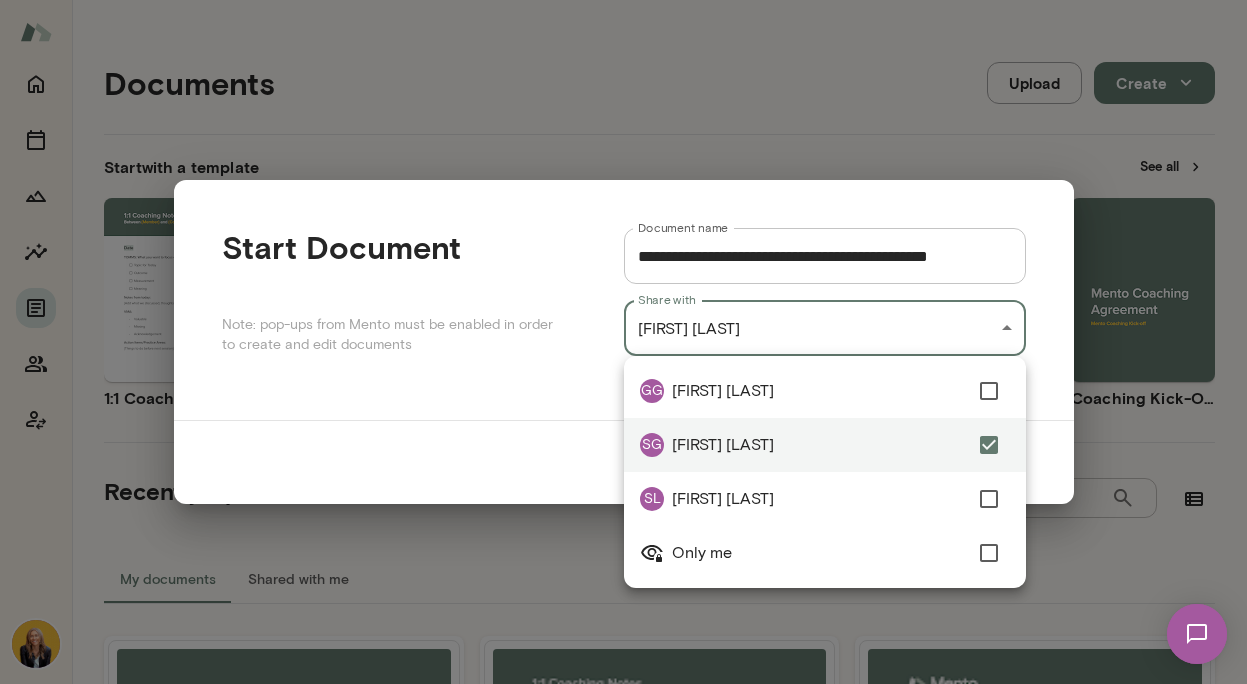 click at bounding box center (623, 342) 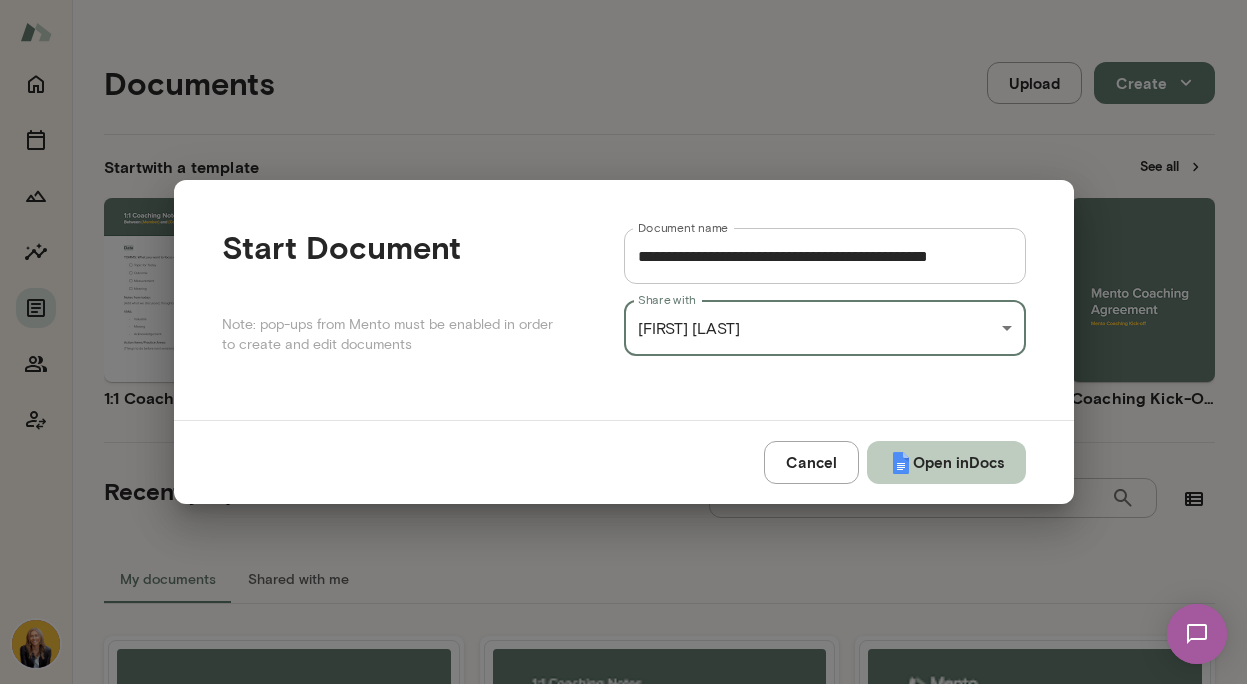 click on "Open in  Docs" at bounding box center (946, 462) 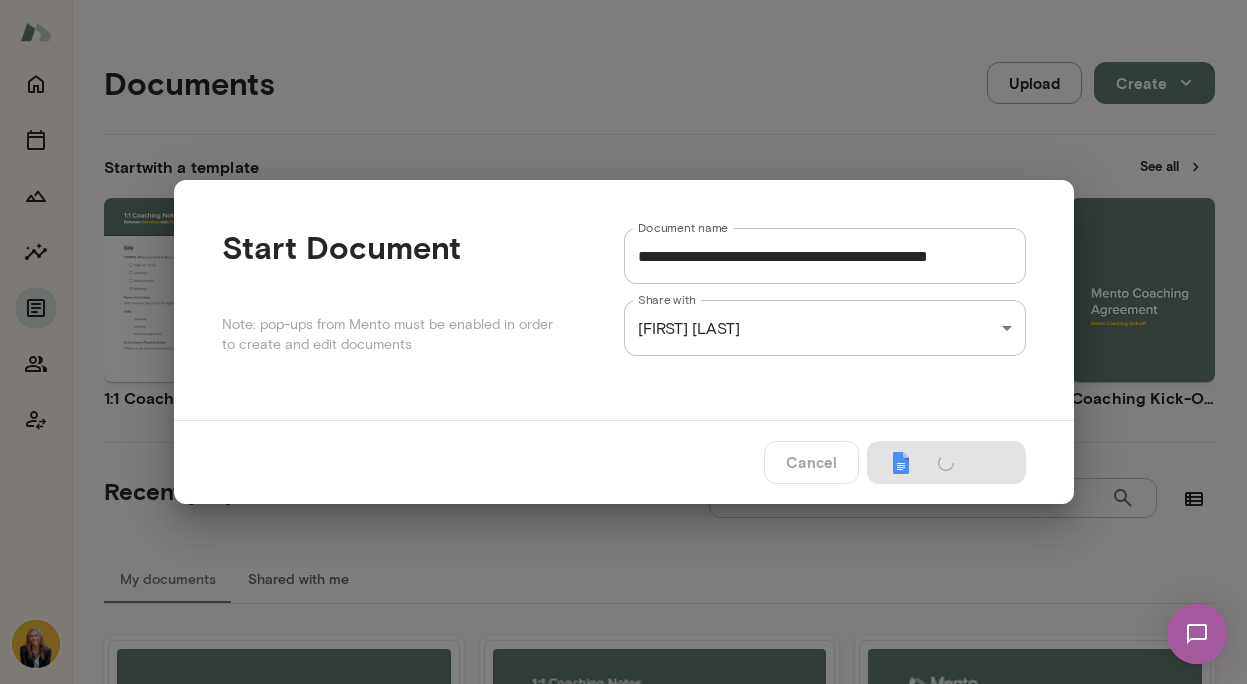 type on "**********" 